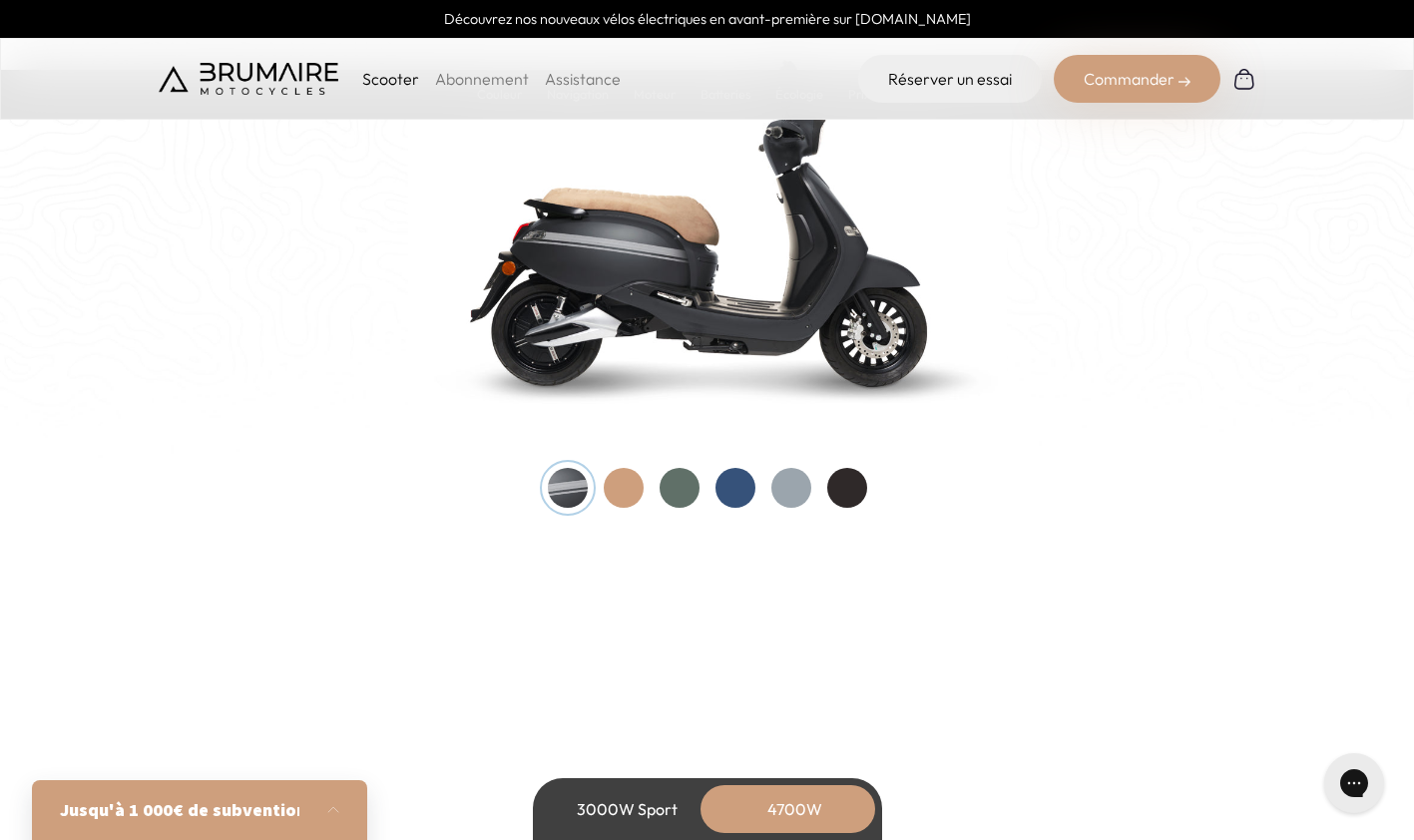 scroll, scrollTop: 2146, scrollLeft: 0, axis: vertical 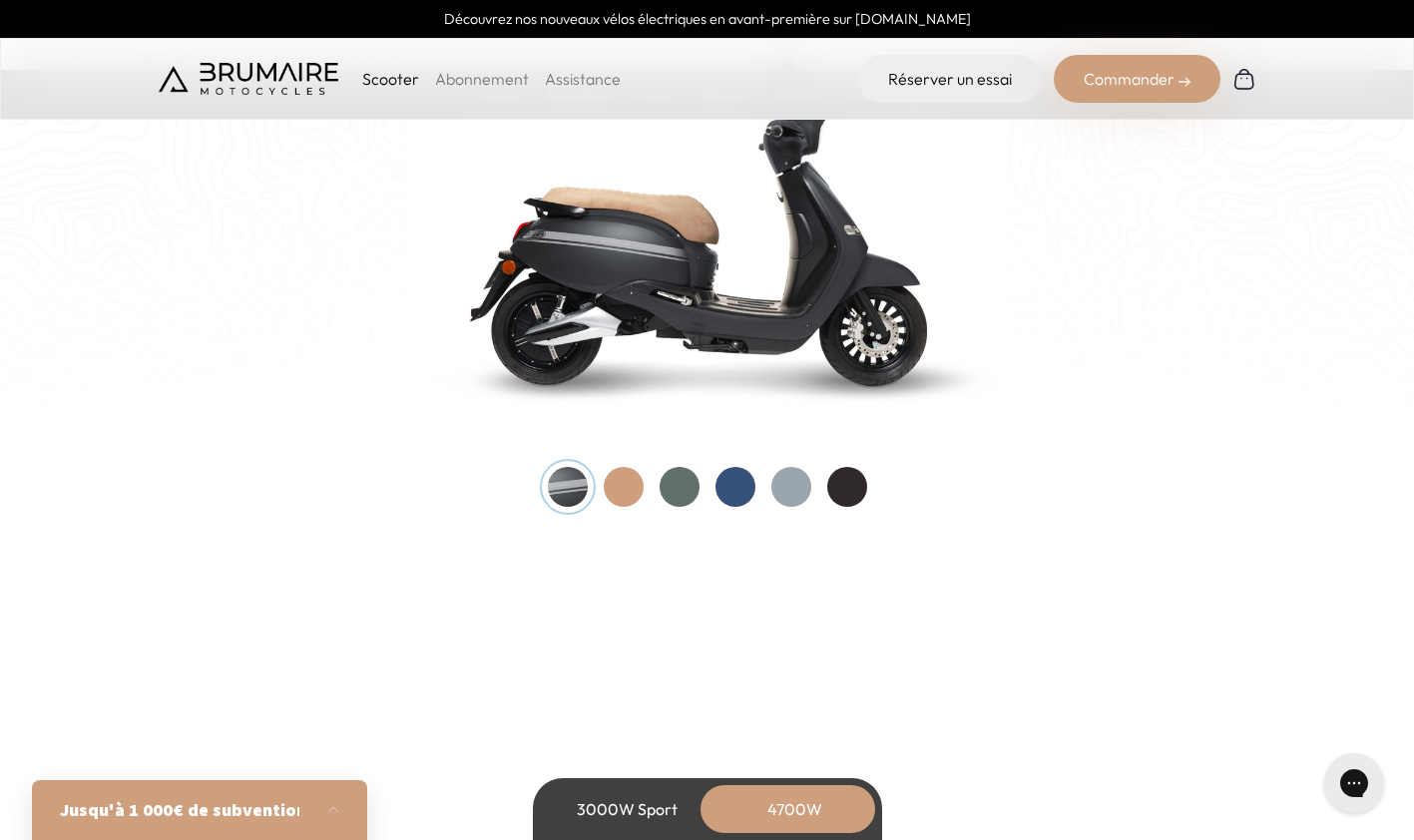click at bounding box center (624, 487) 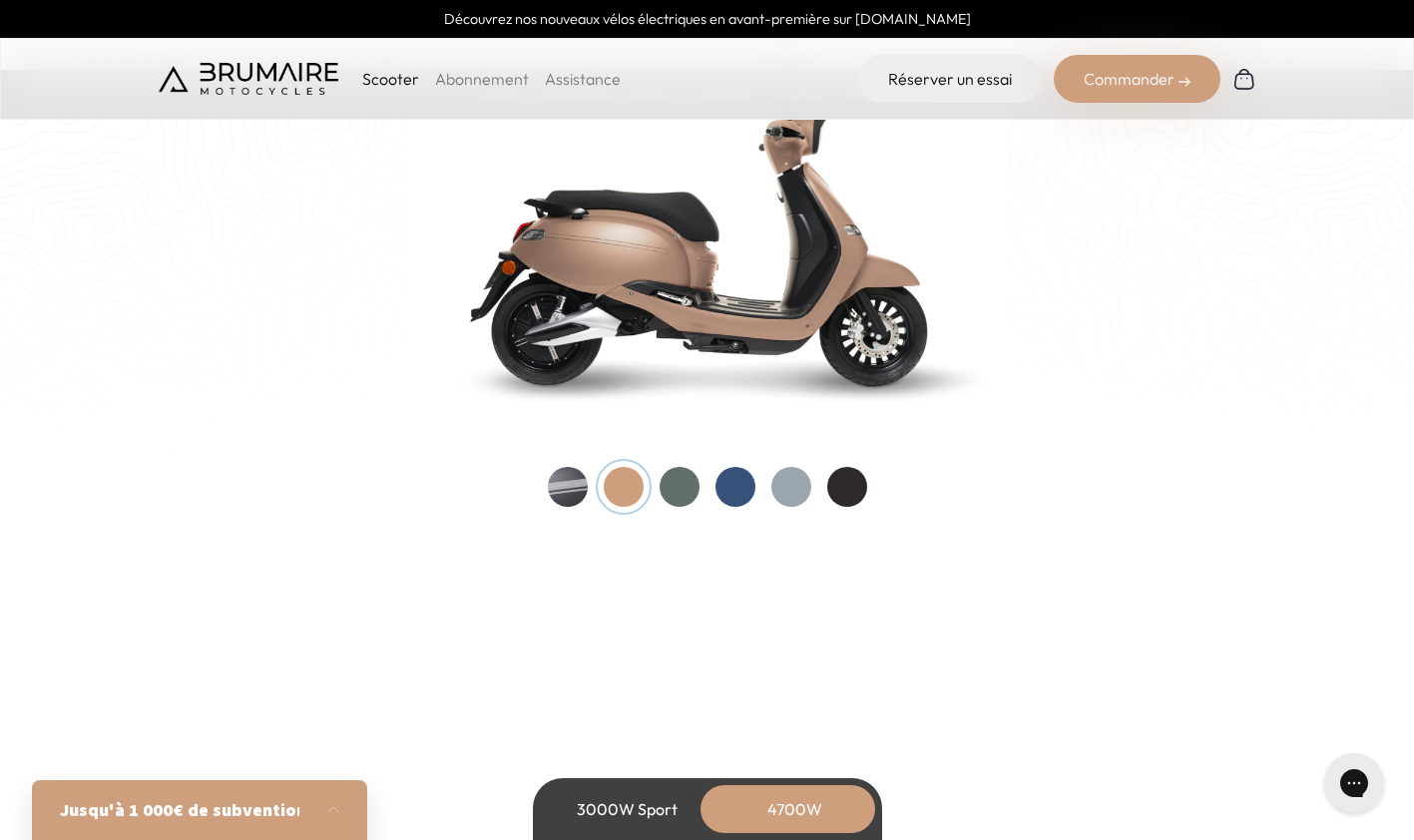 click at bounding box center [680, 487] 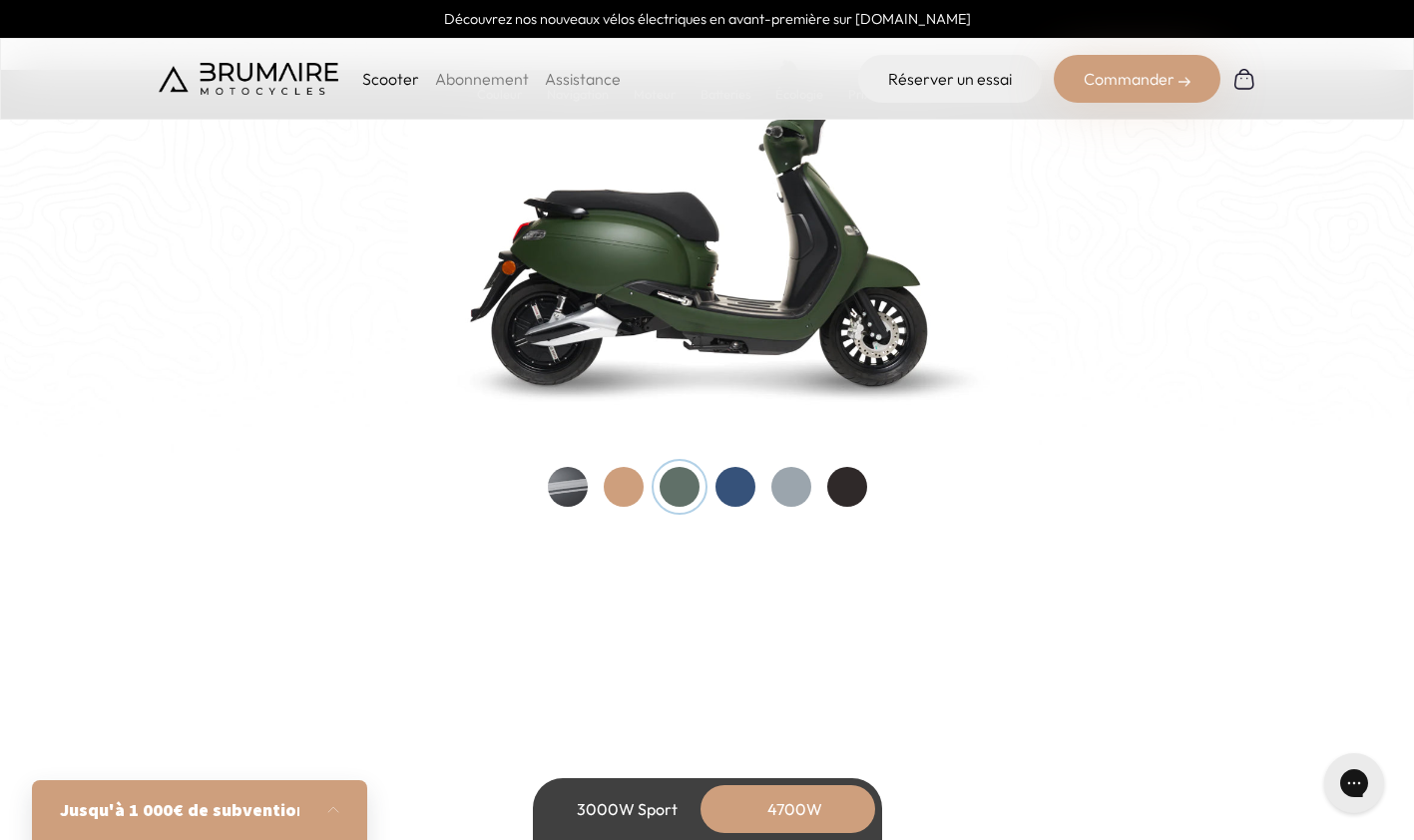 click at bounding box center (735, 487) 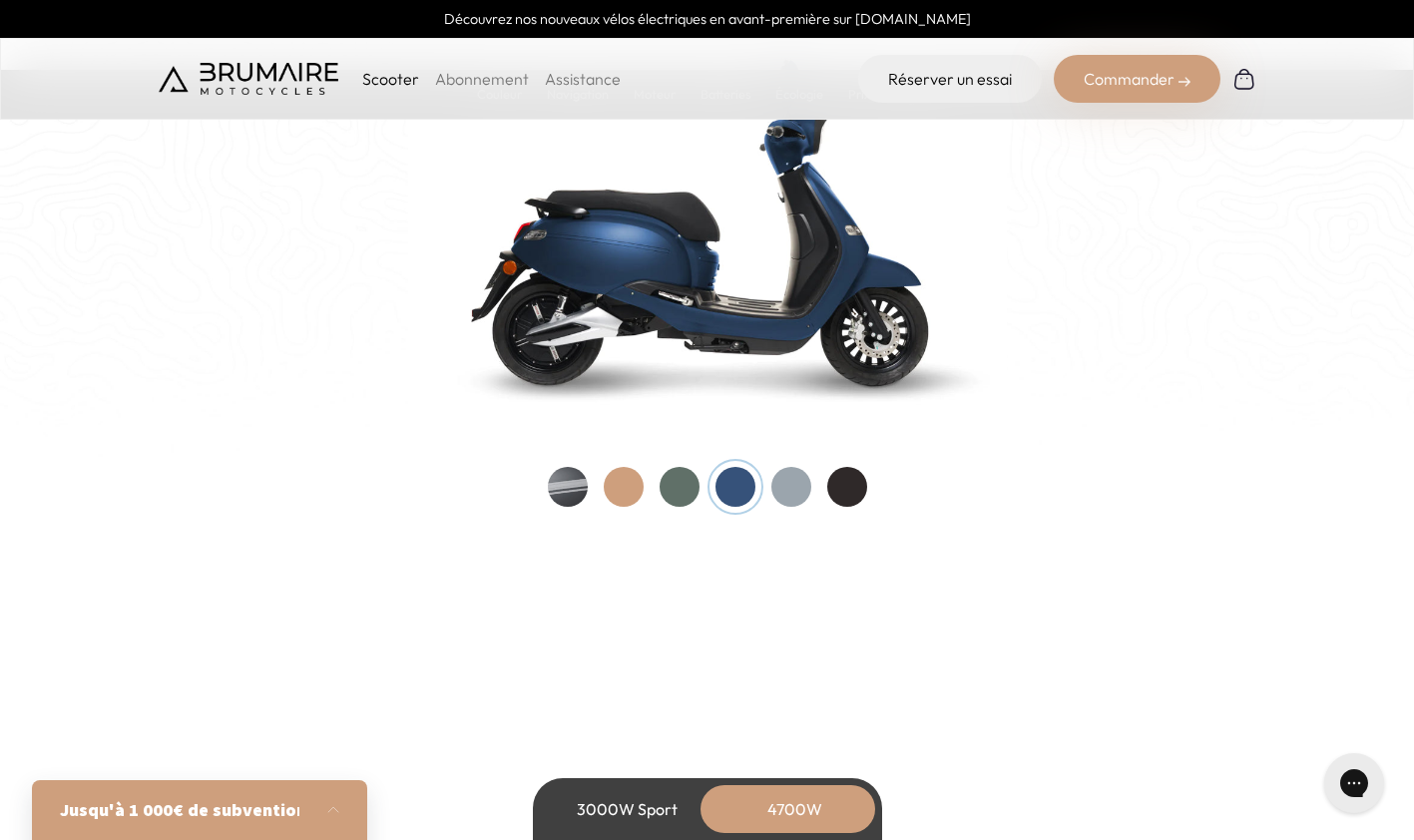 click at bounding box center [791, 487] 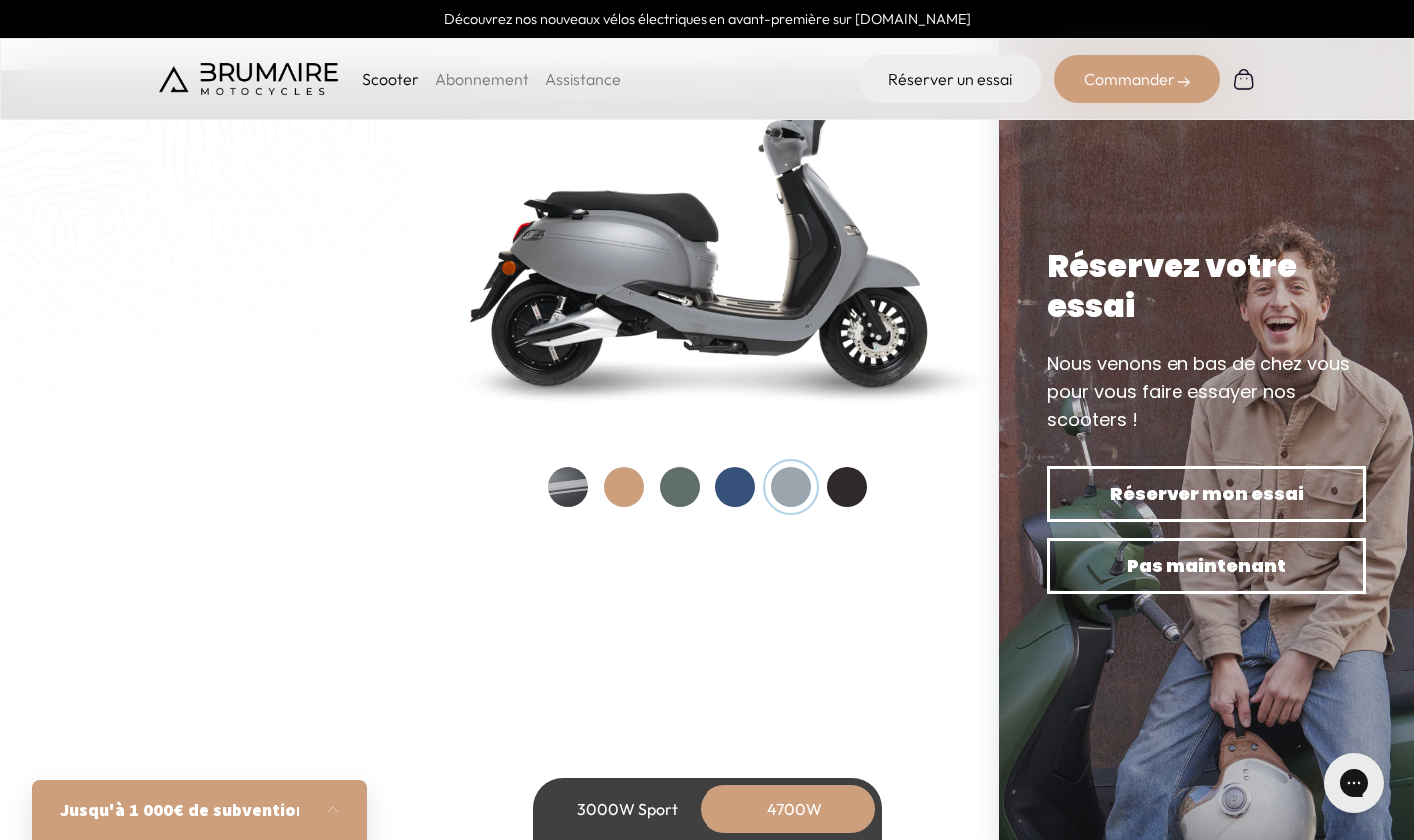 click at bounding box center [847, 487] 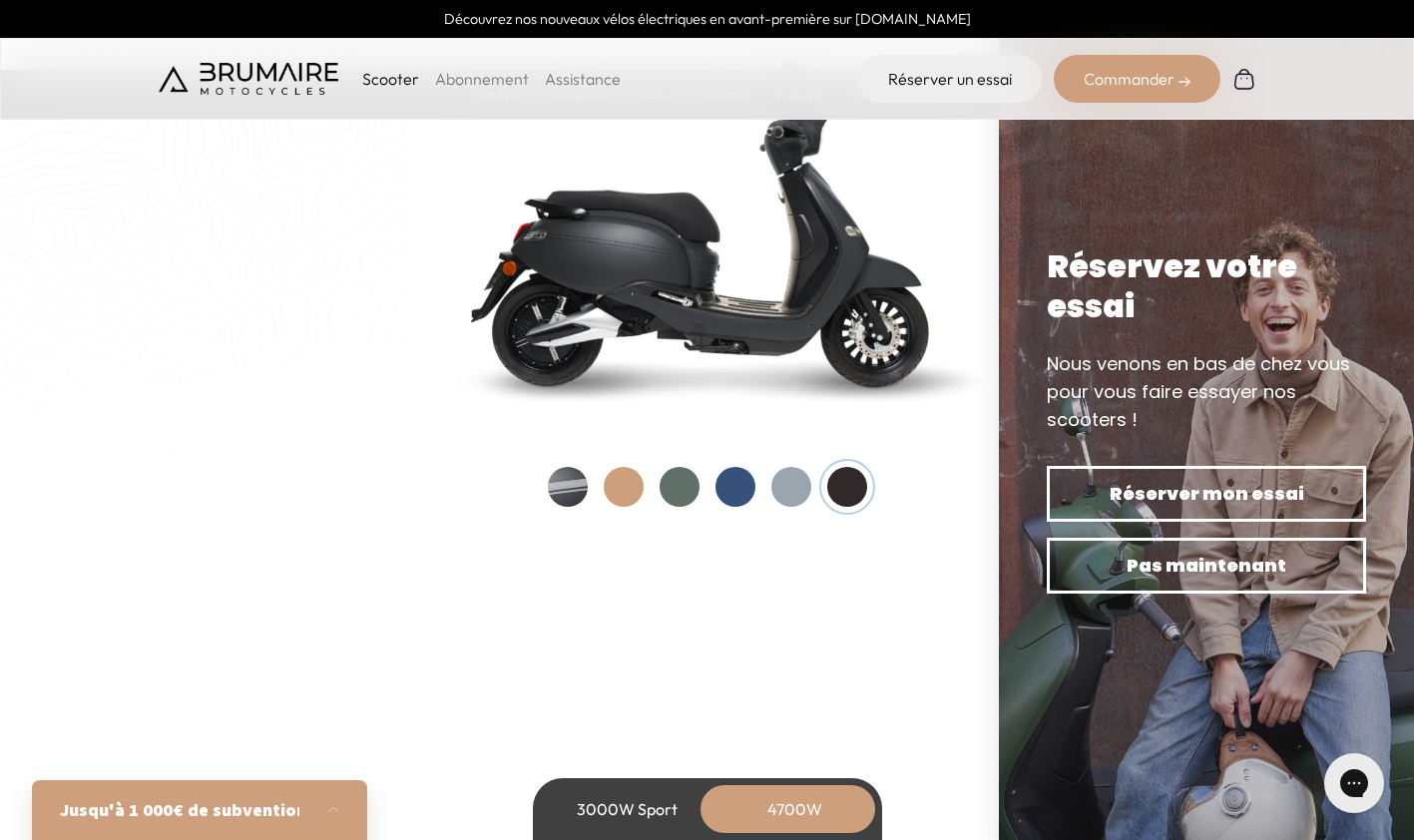 click at bounding box center (735, 487) 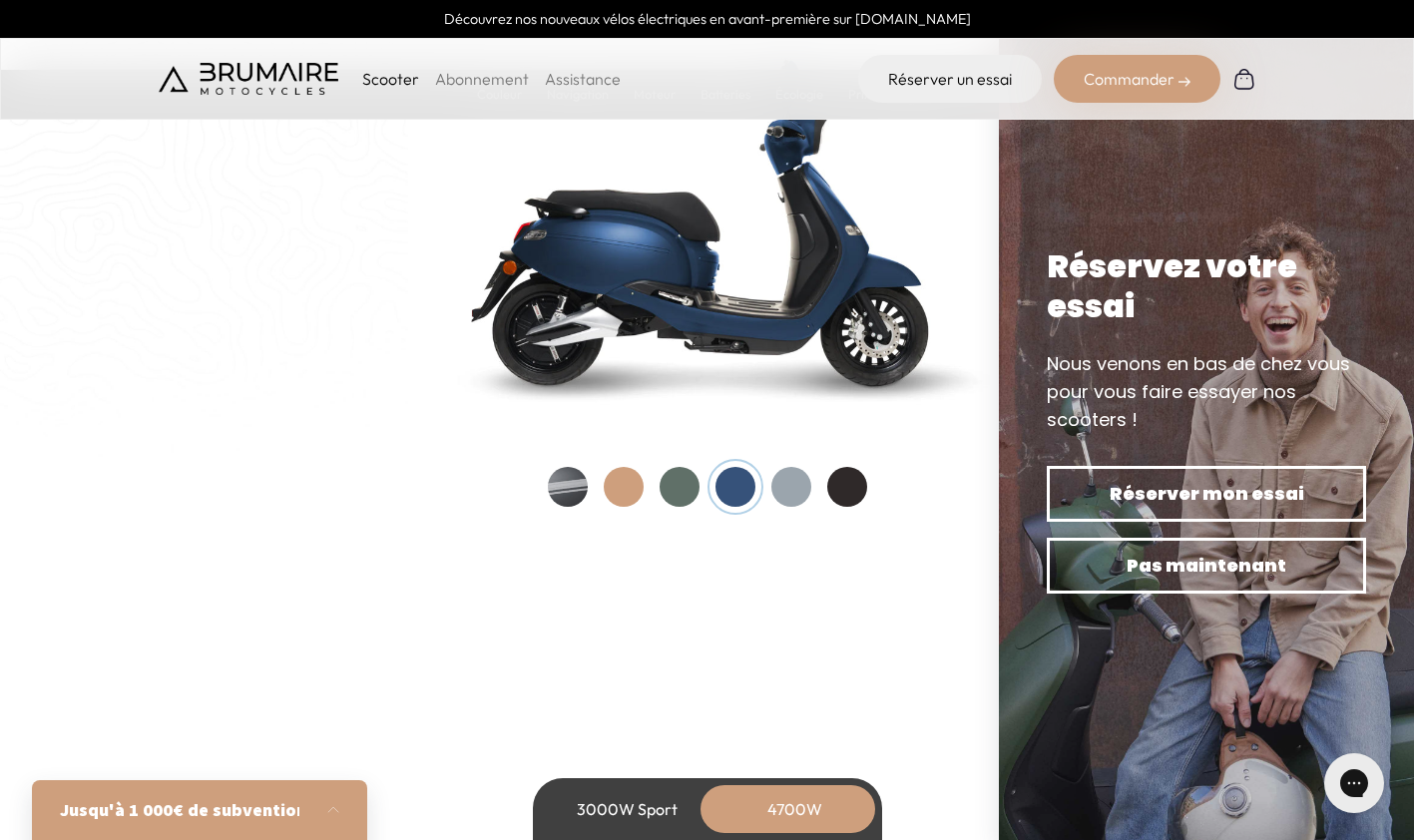 click at bounding box center (735, 487) 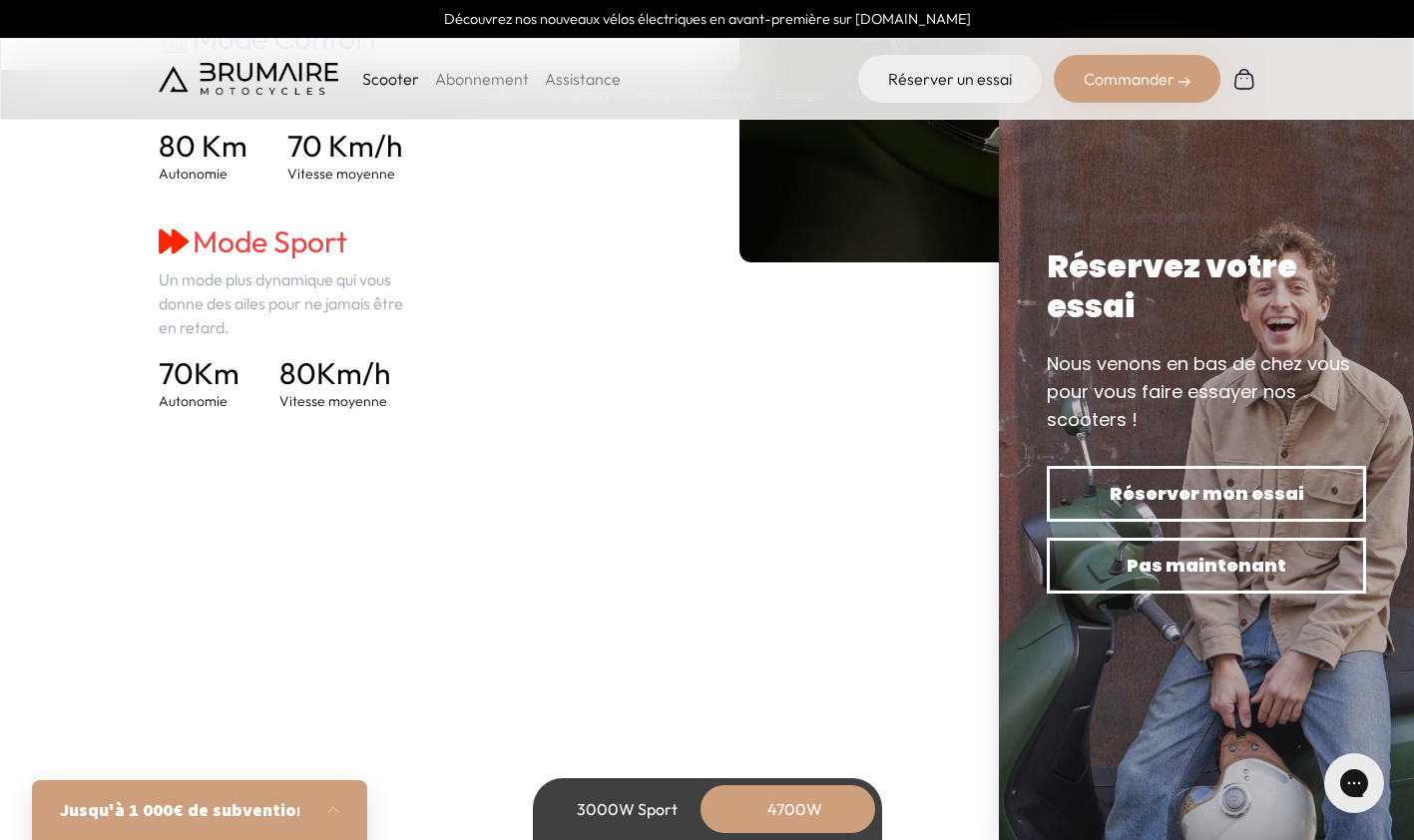 scroll, scrollTop: 3242, scrollLeft: 0, axis: vertical 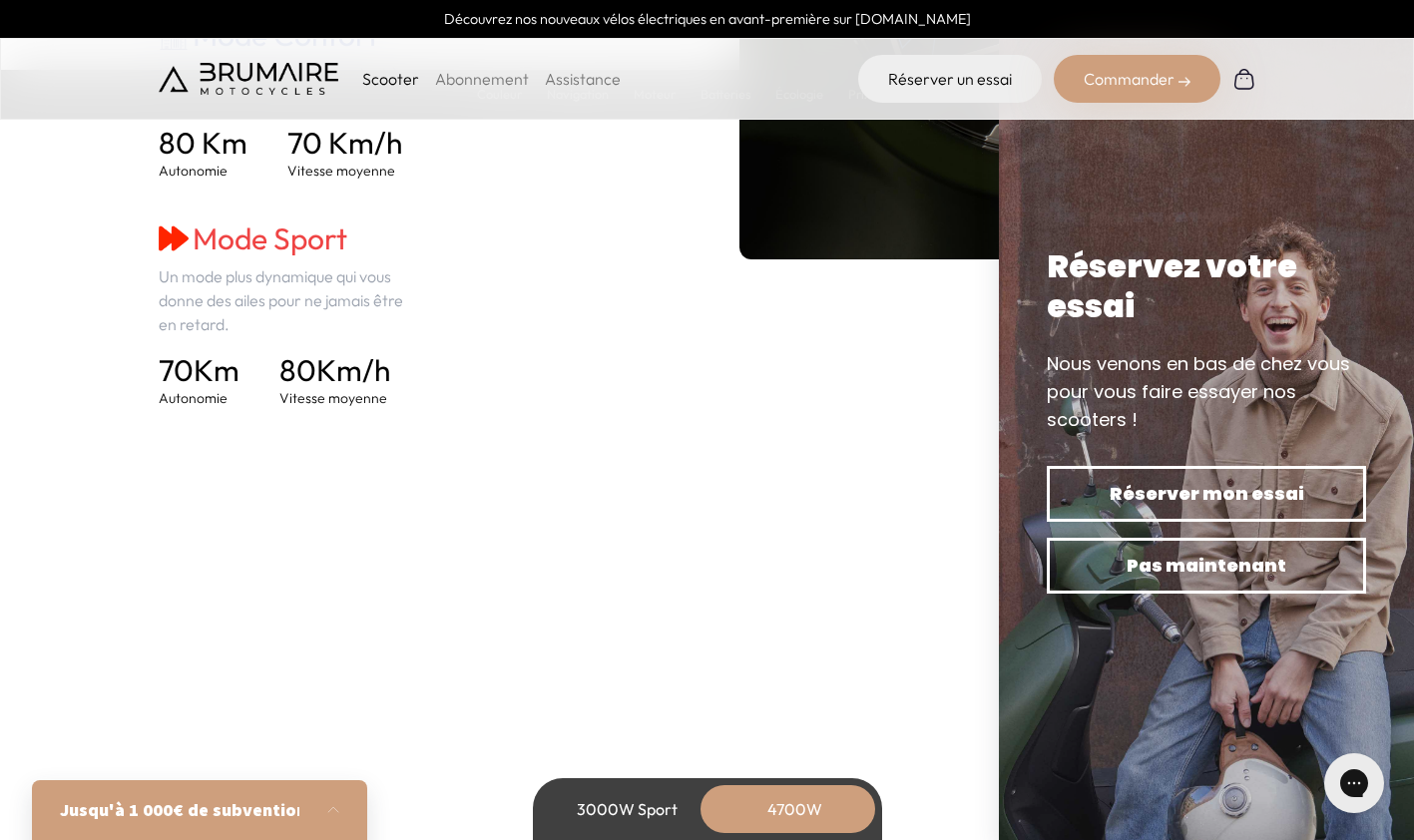 click on "80  Km/h" at bounding box center (334, 370) 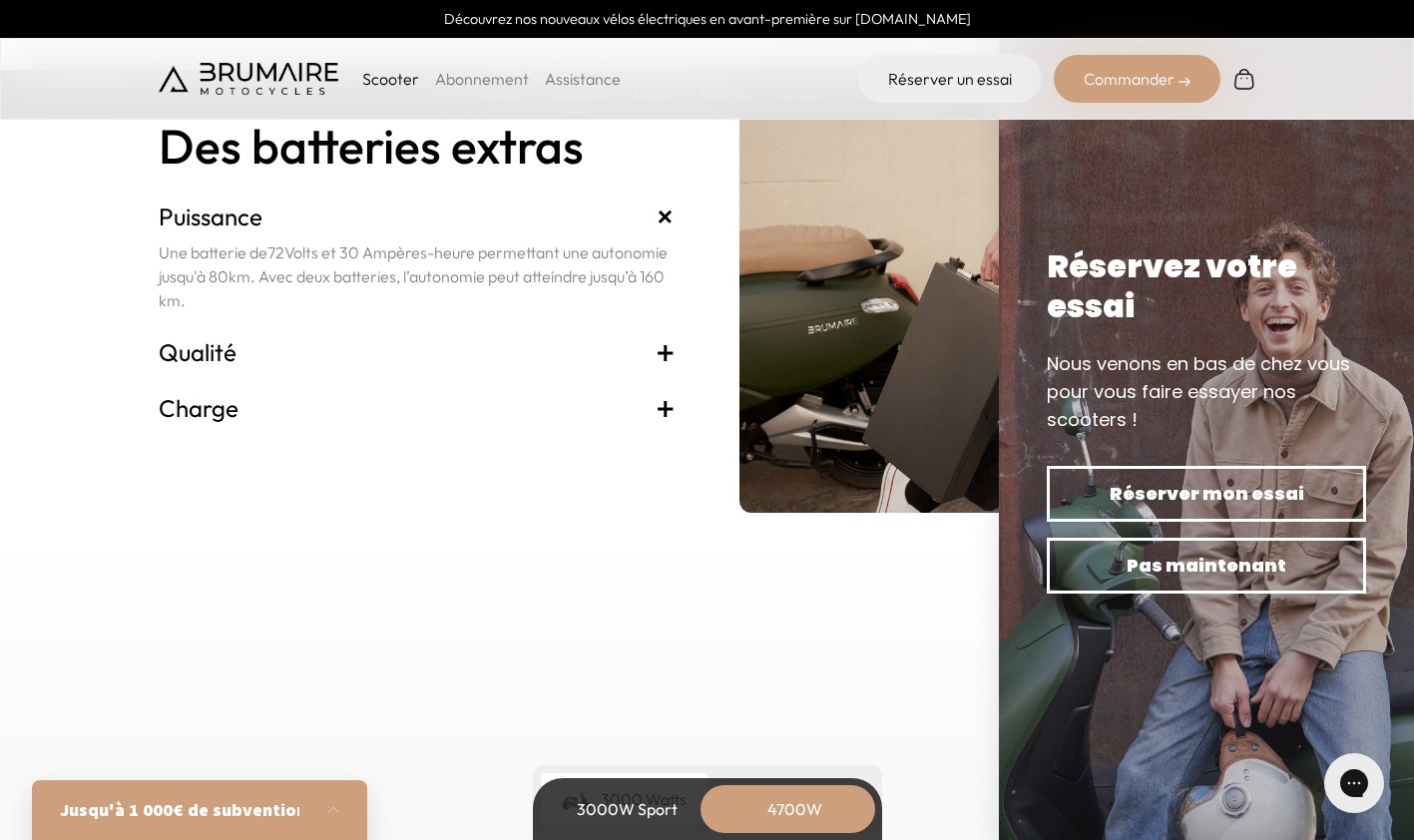 scroll, scrollTop: 4426, scrollLeft: 0, axis: vertical 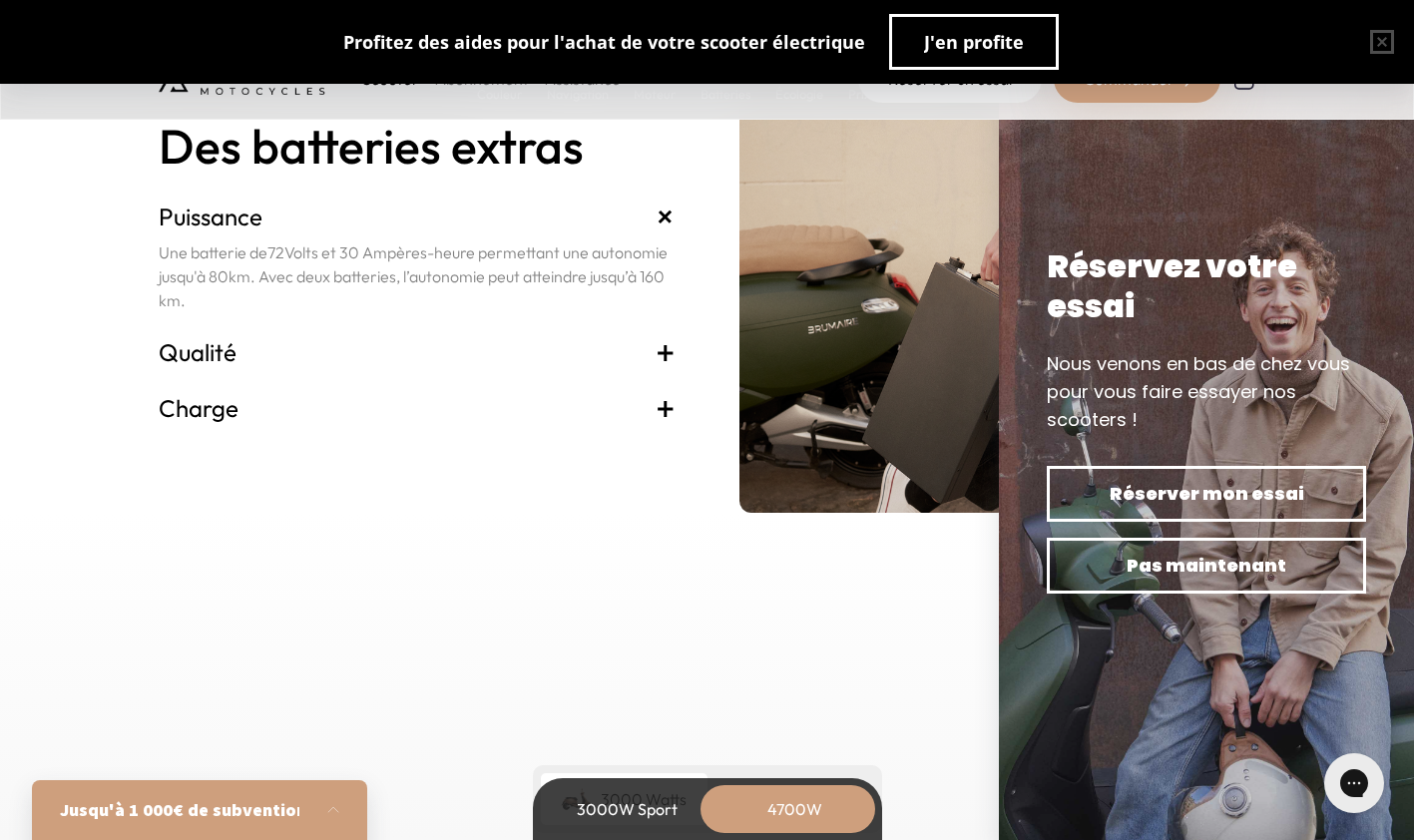 click on "+" at bounding box center [666, 352] 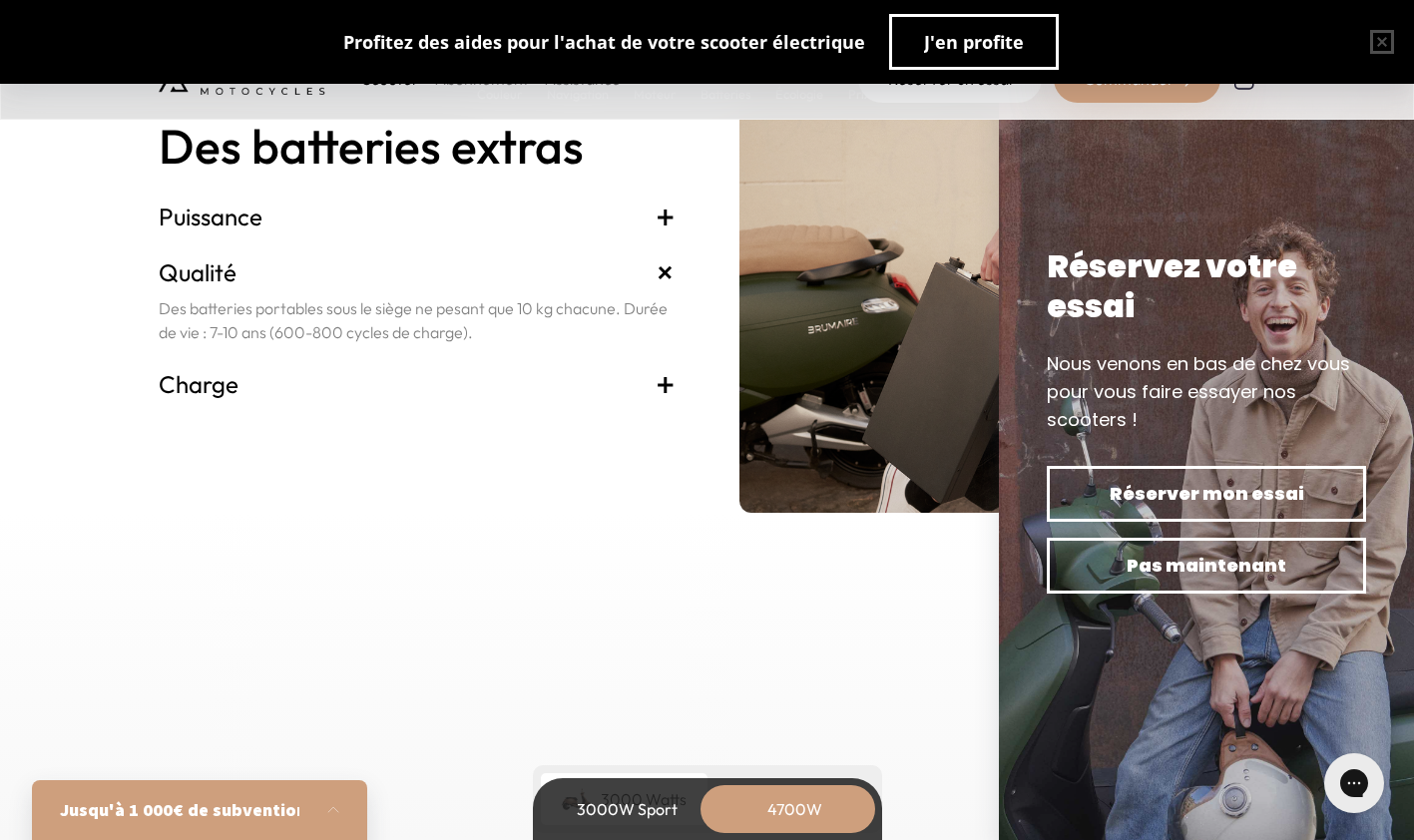 click on "+" at bounding box center [666, 384] 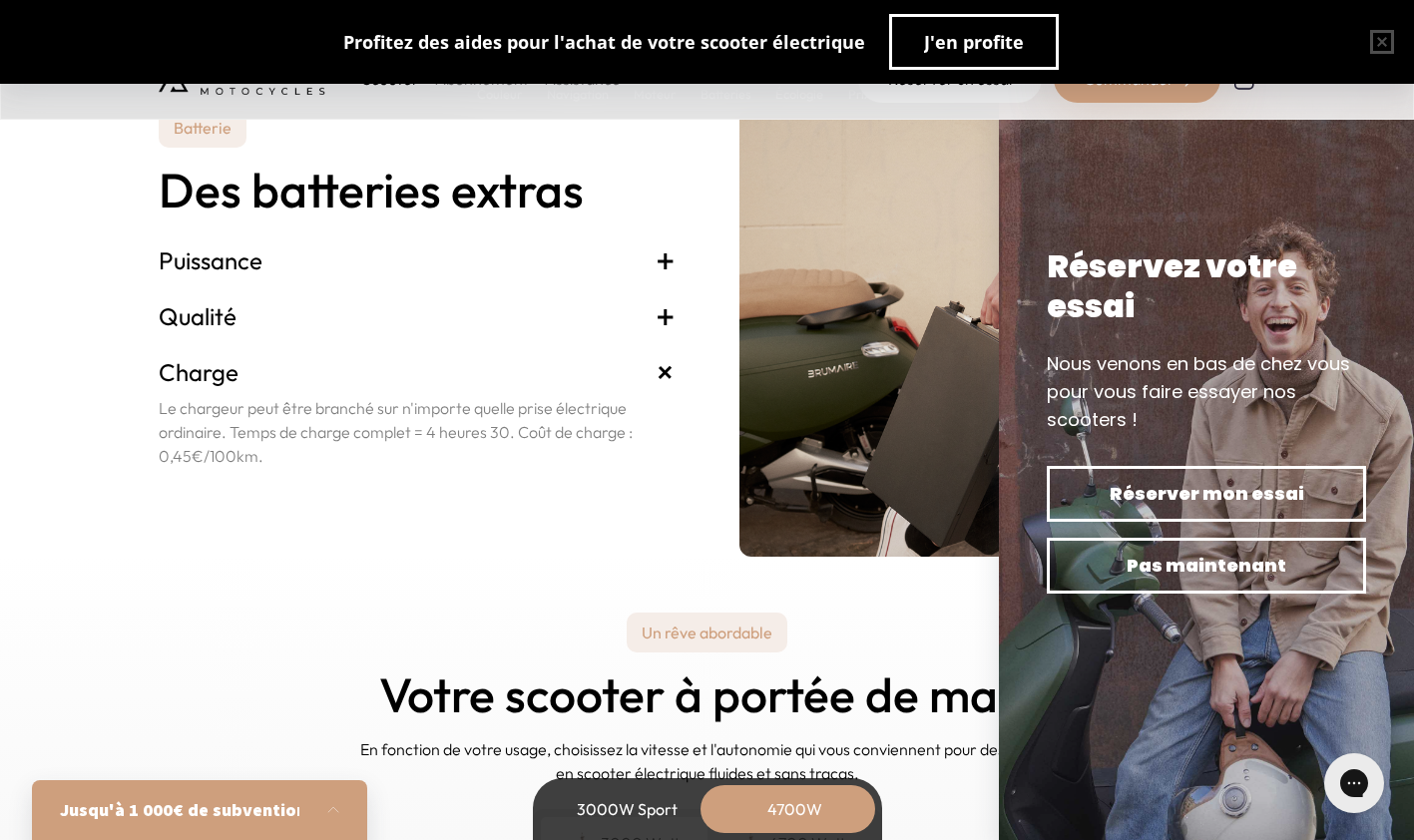 scroll, scrollTop: 4383, scrollLeft: 0, axis: vertical 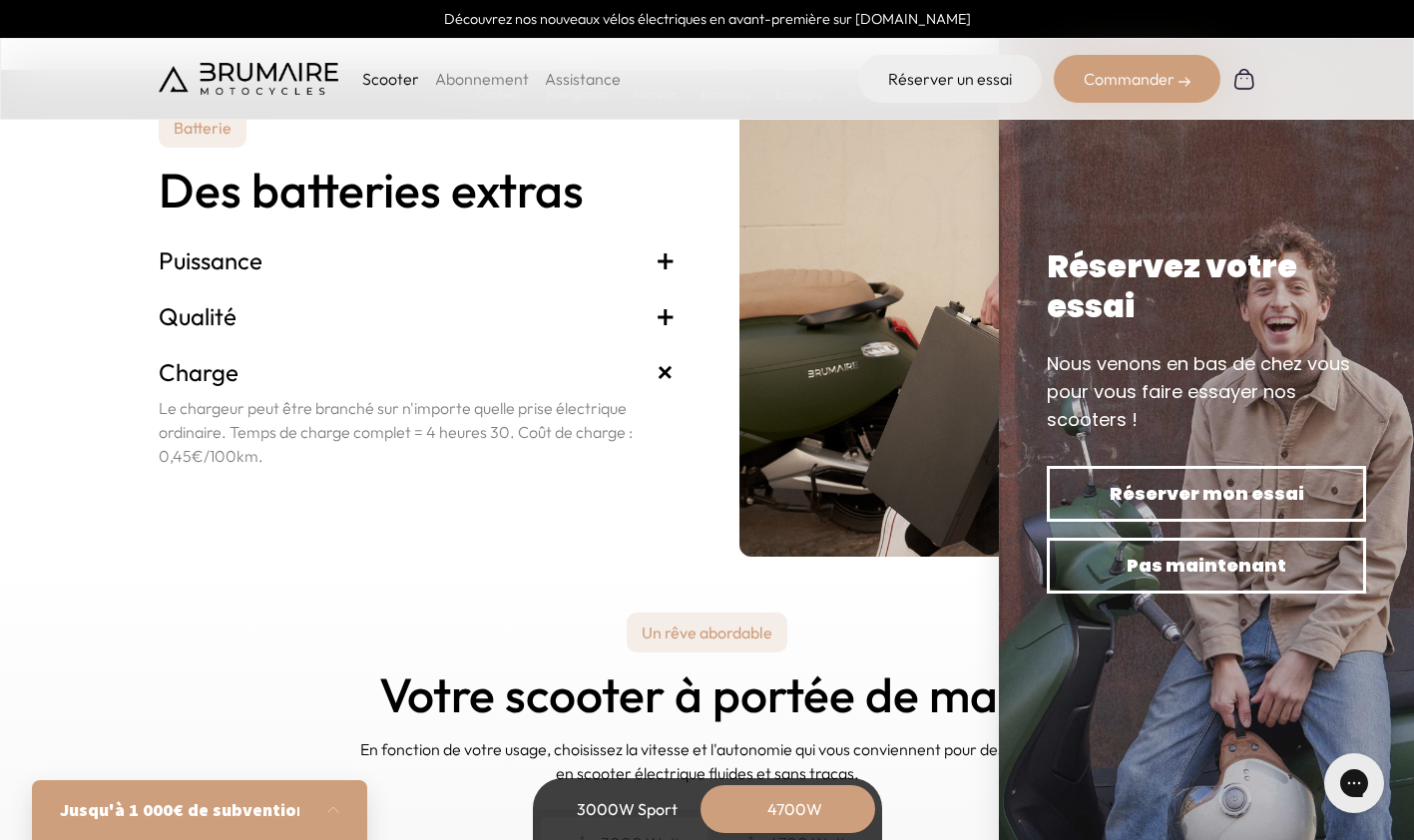 click on "Réservez votre essai" at bounding box center [1206, 286] 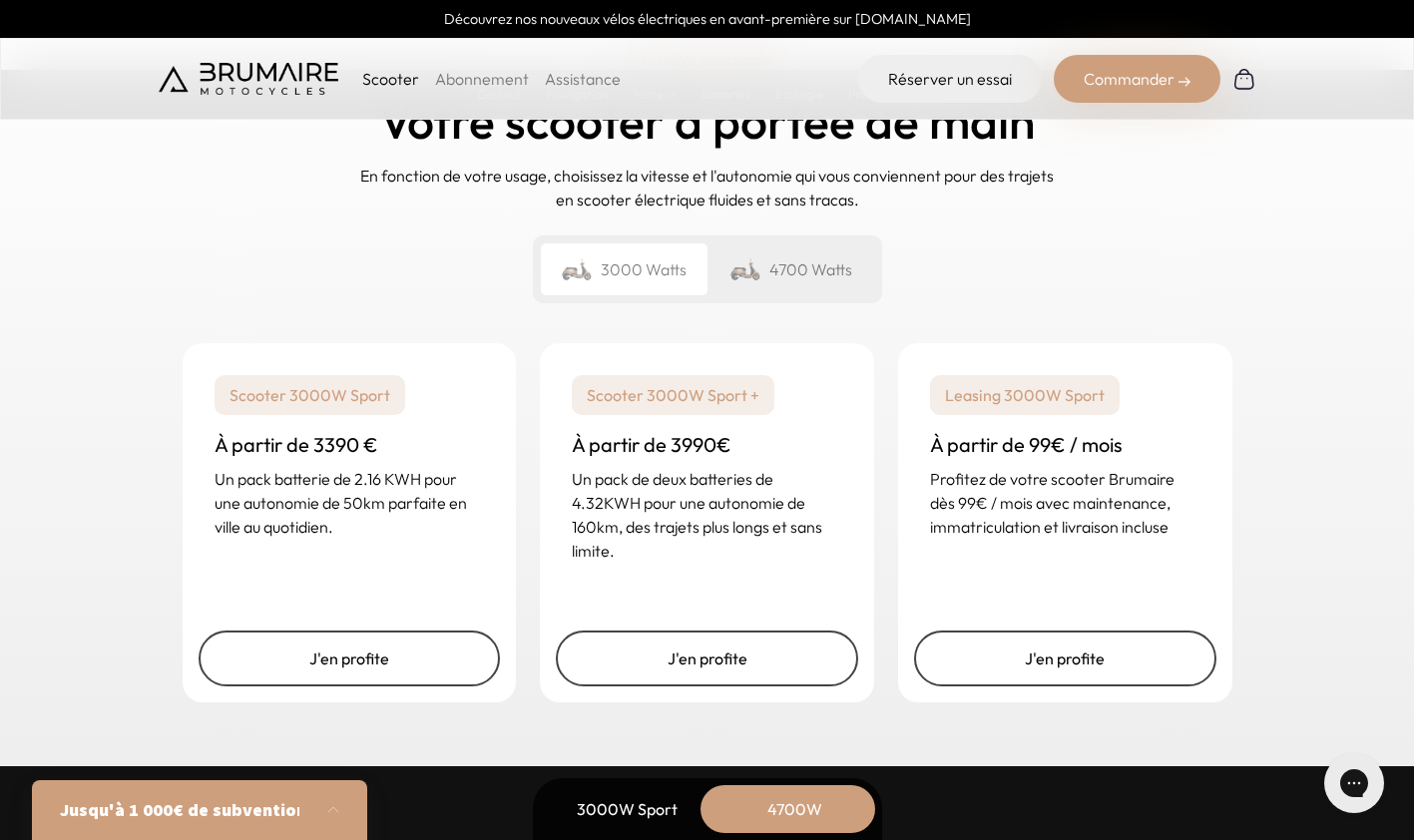 scroll, scrollTop: 4980, scrollLeft: 0, axis: vertical 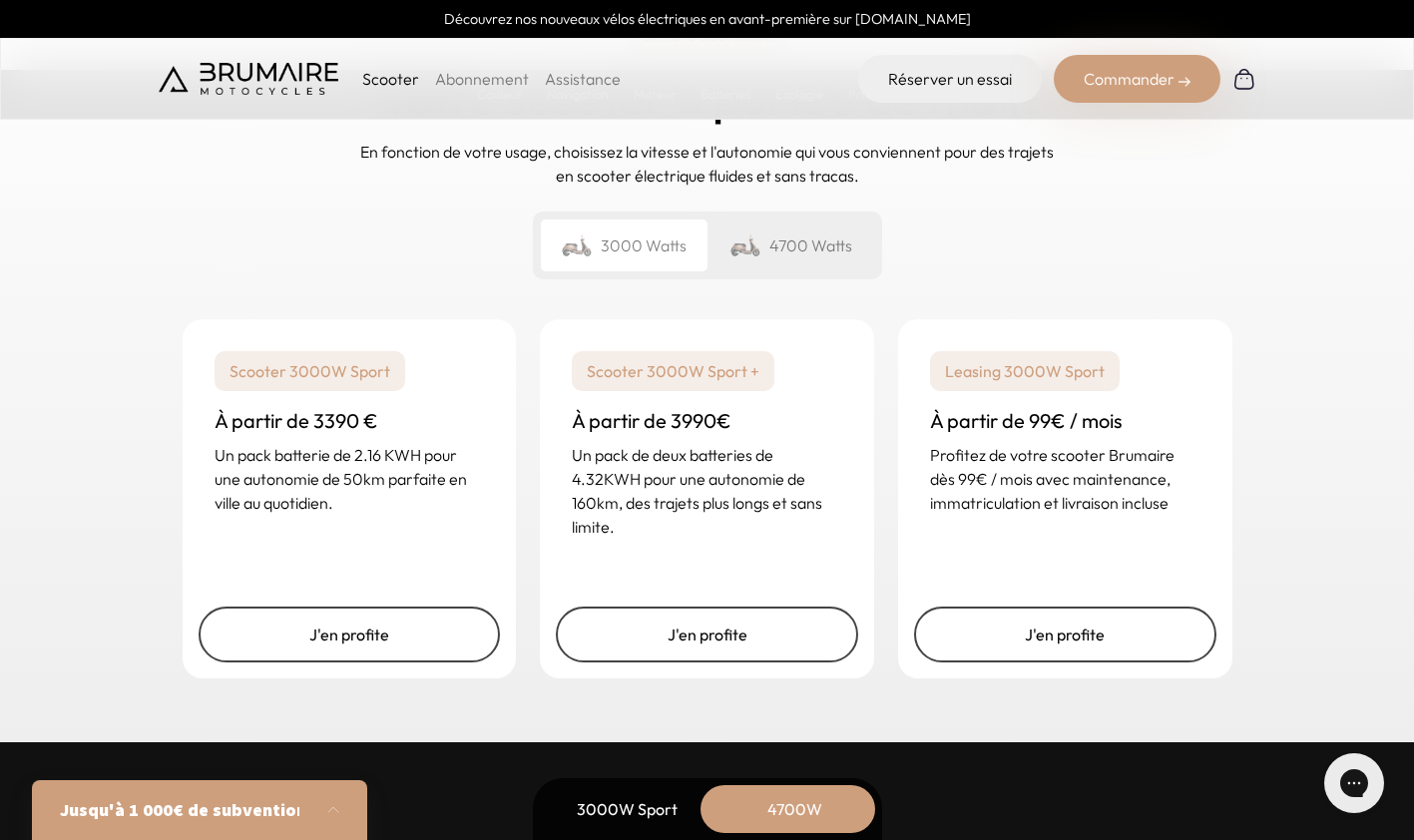 click on "4700 Watts" at bounding box center (790, 245) 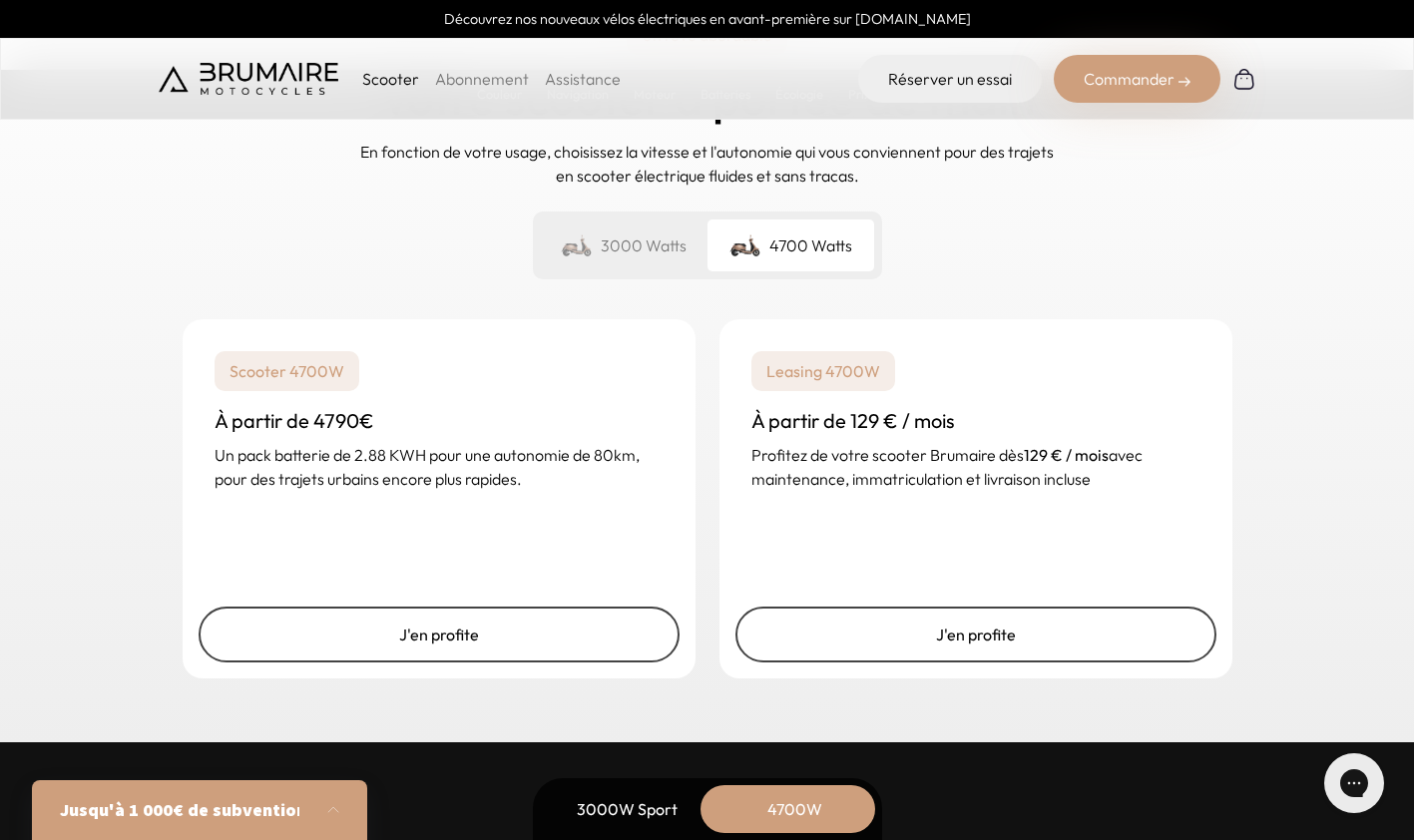 click on "J'en profite" at bounding box center (439, 634) 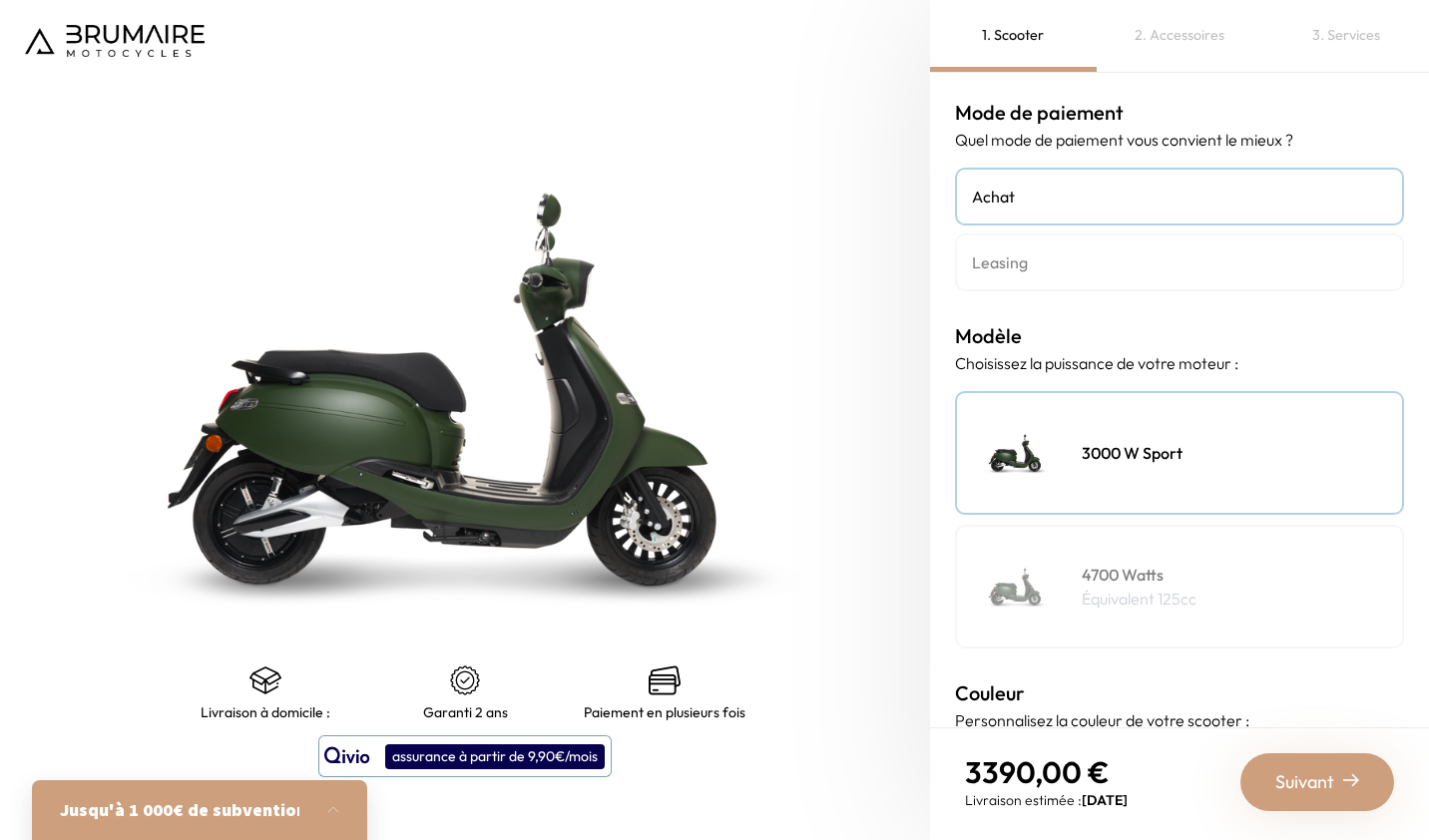 scroll, scrollTop: 0, scrollLeft: 0, axis: both 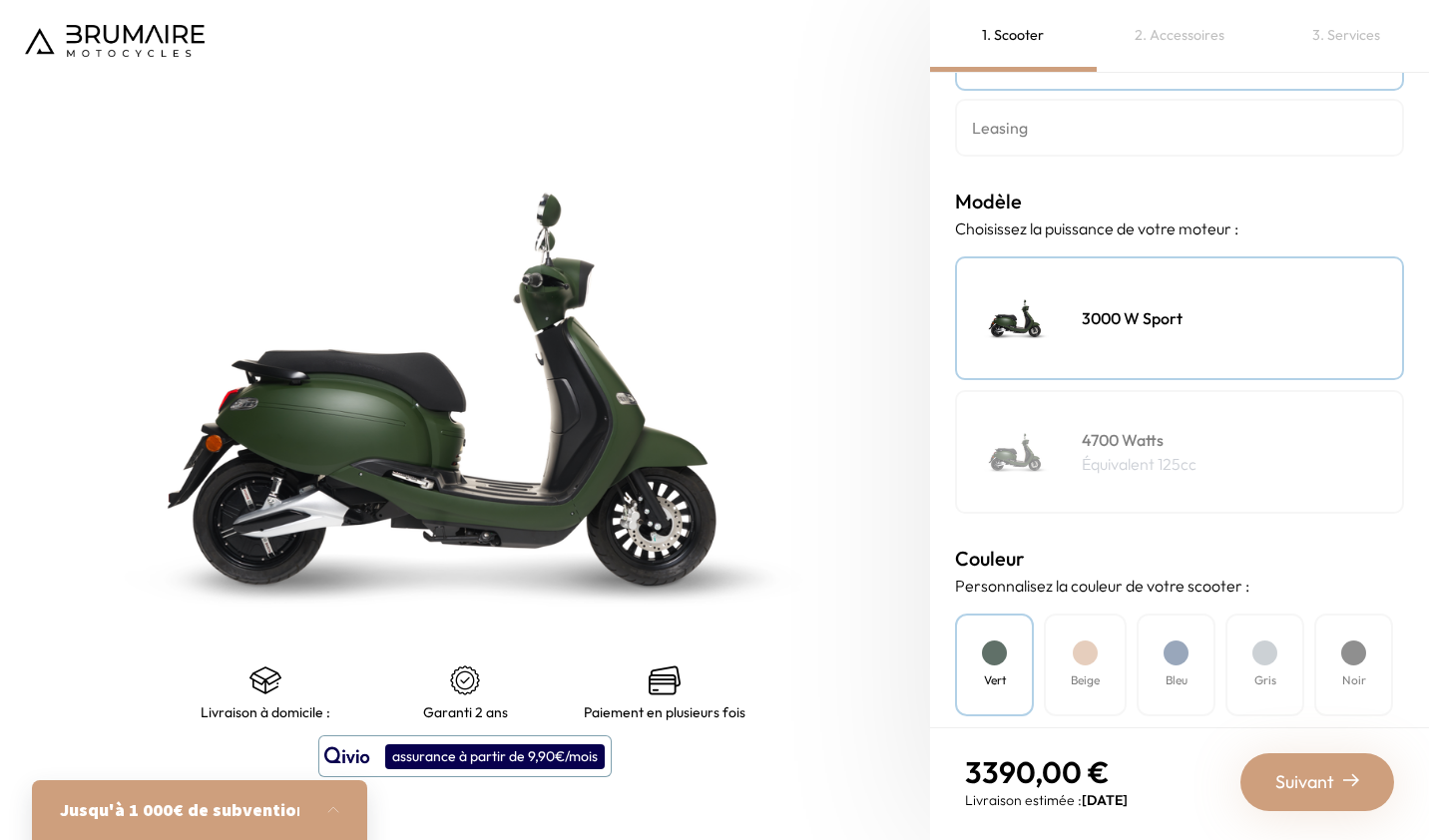 click on "4700 Watts
Équivalent 125cc" at bounding box center (1180, 452) 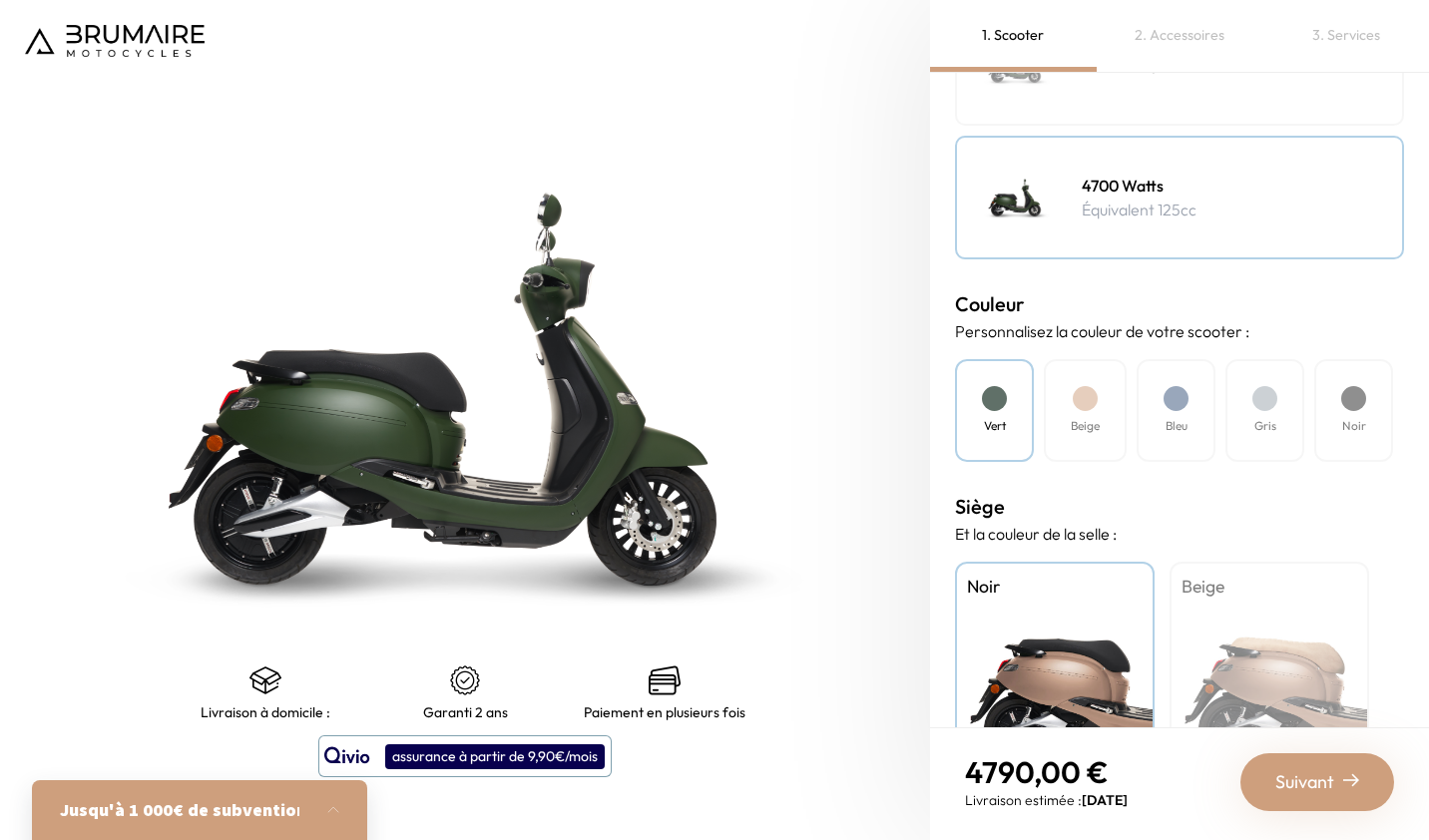 scroll, scrollTop: 399, scrollLeft: 0, axis: vertical 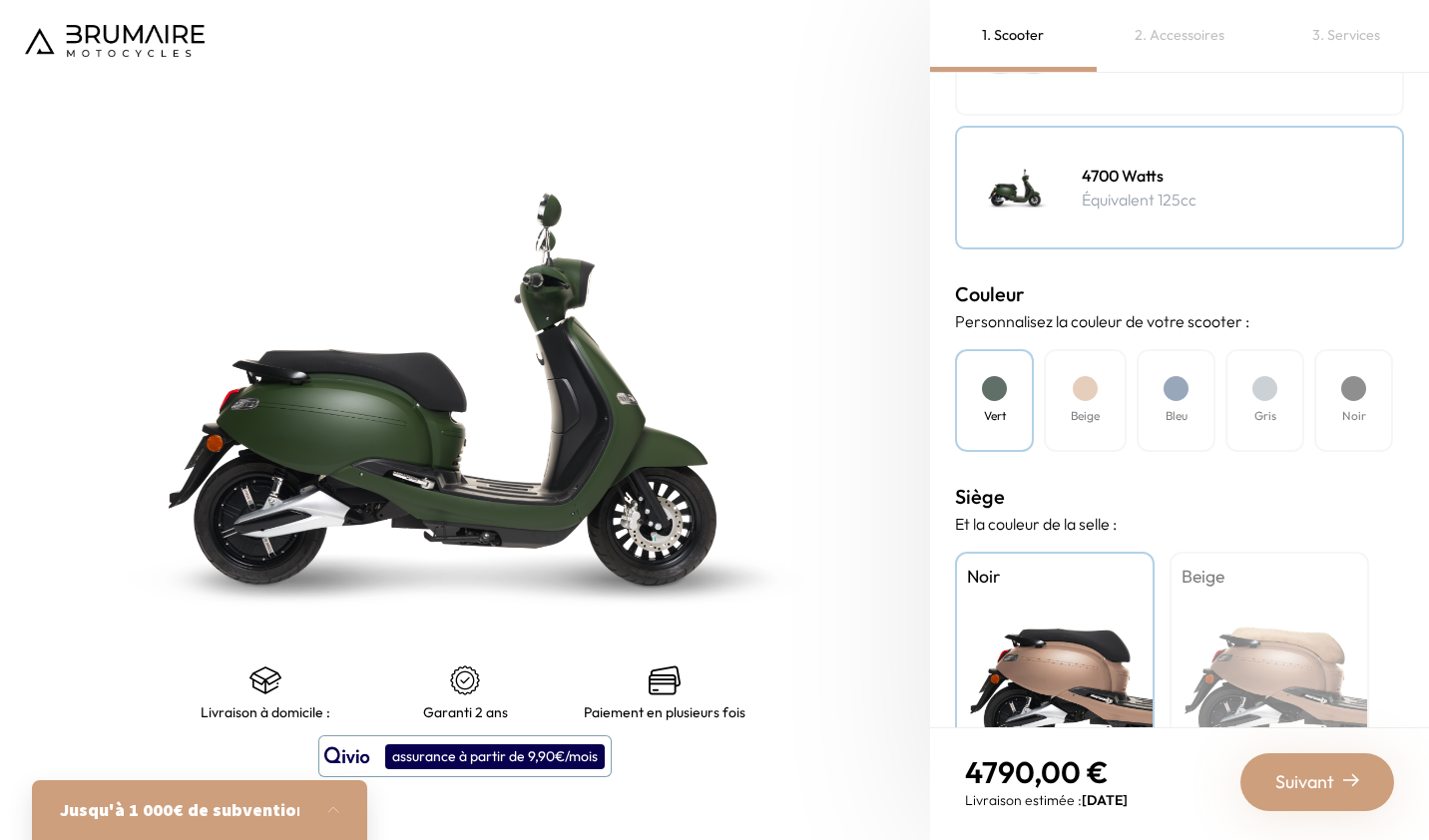 click on "Bleu" at bounding box center [1177, 416] 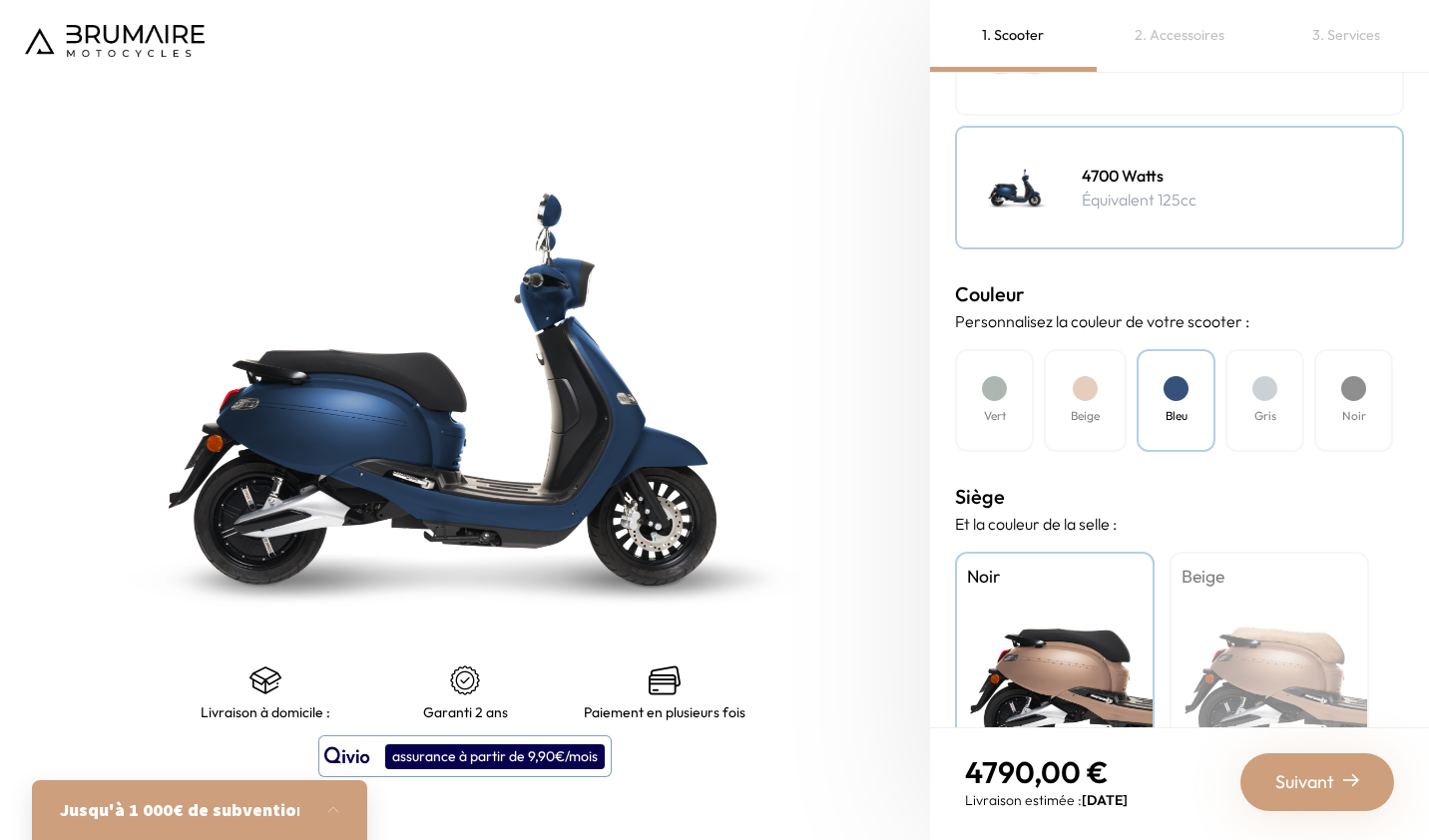 scroll, scrollTop: 498, scrollLeft: 0, axis: vertical 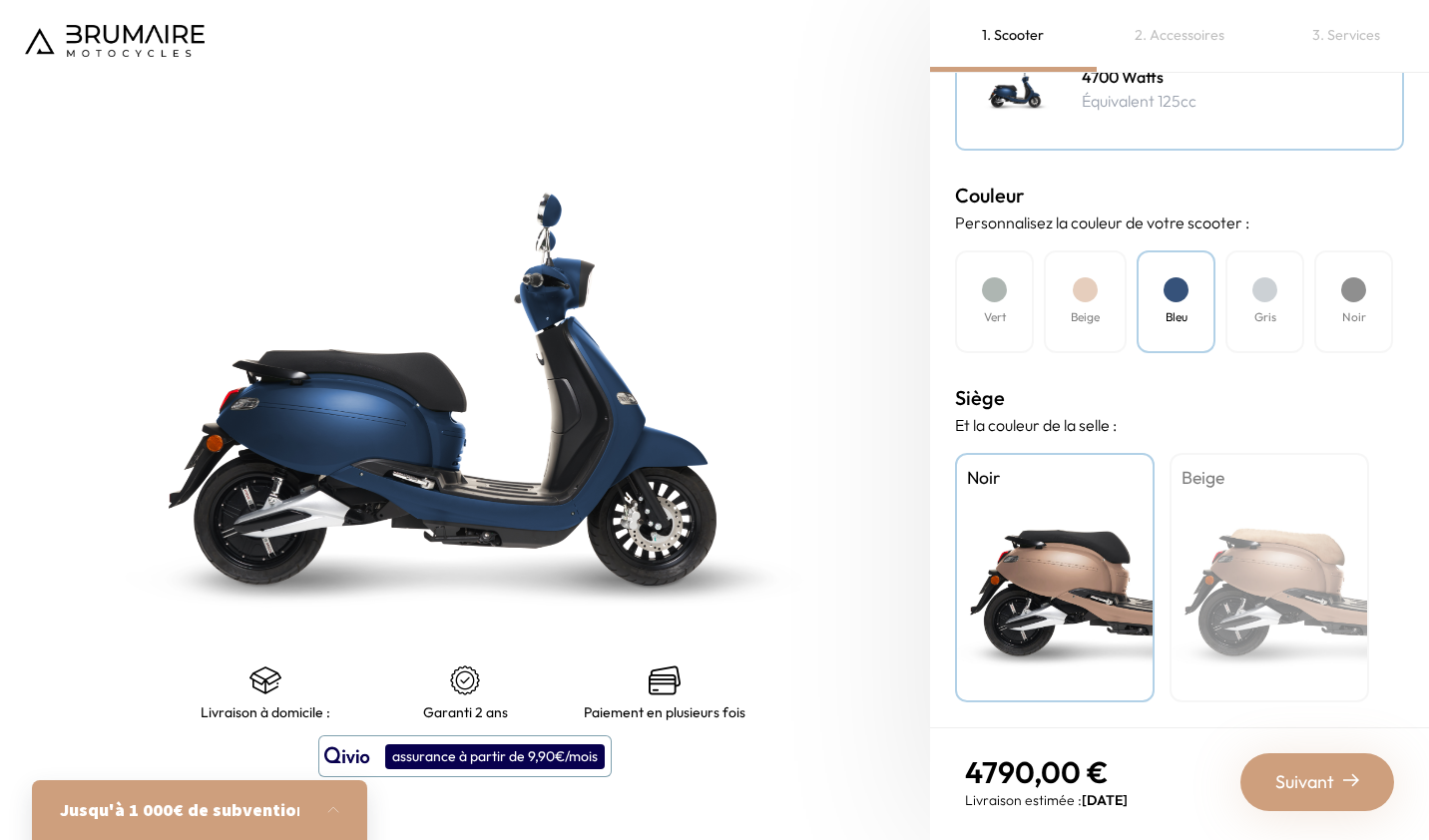 click on "Beige" at bounding box center (1269, 578) 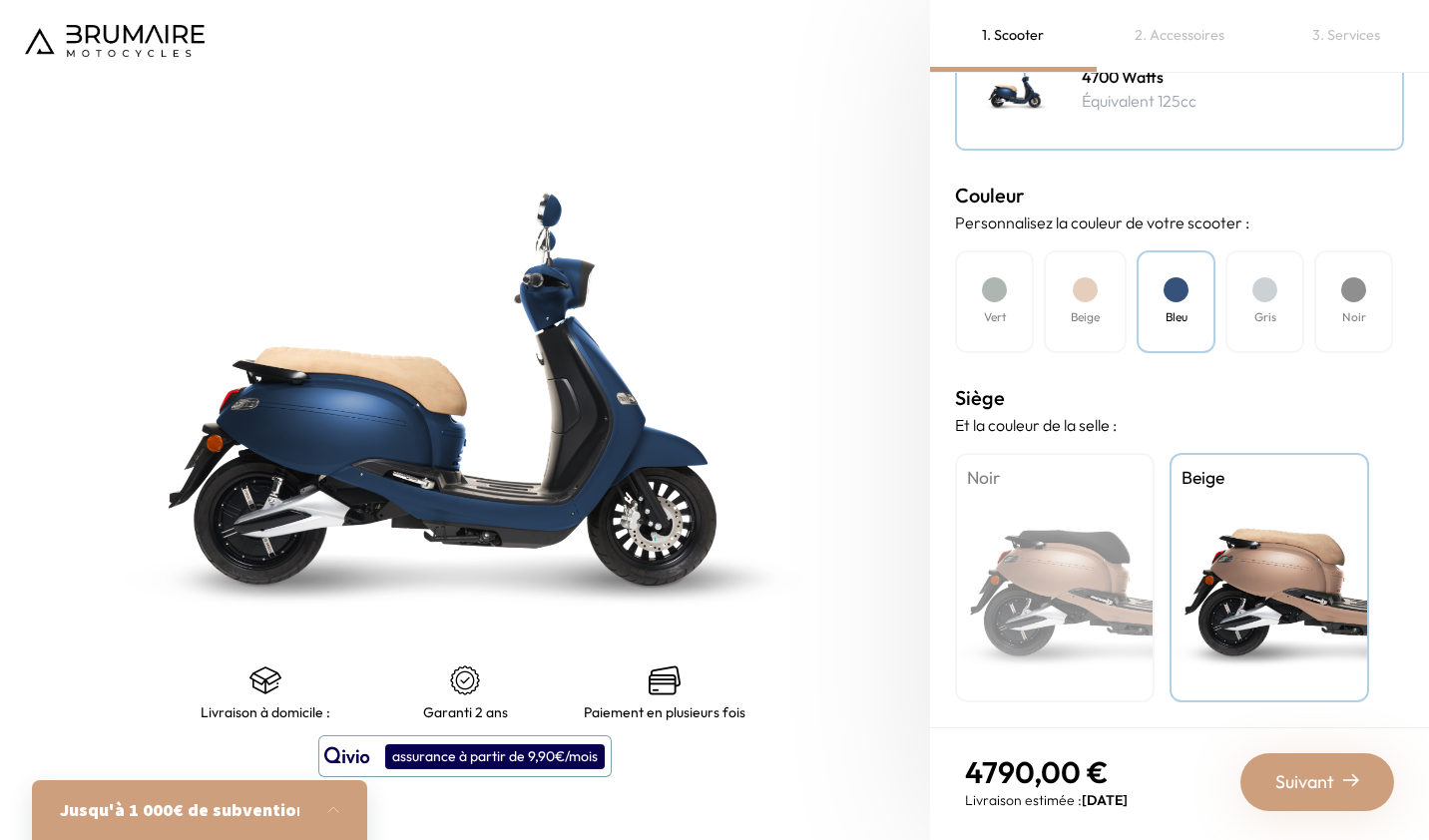 click on "Noir" at bounding box center (1055, 578) 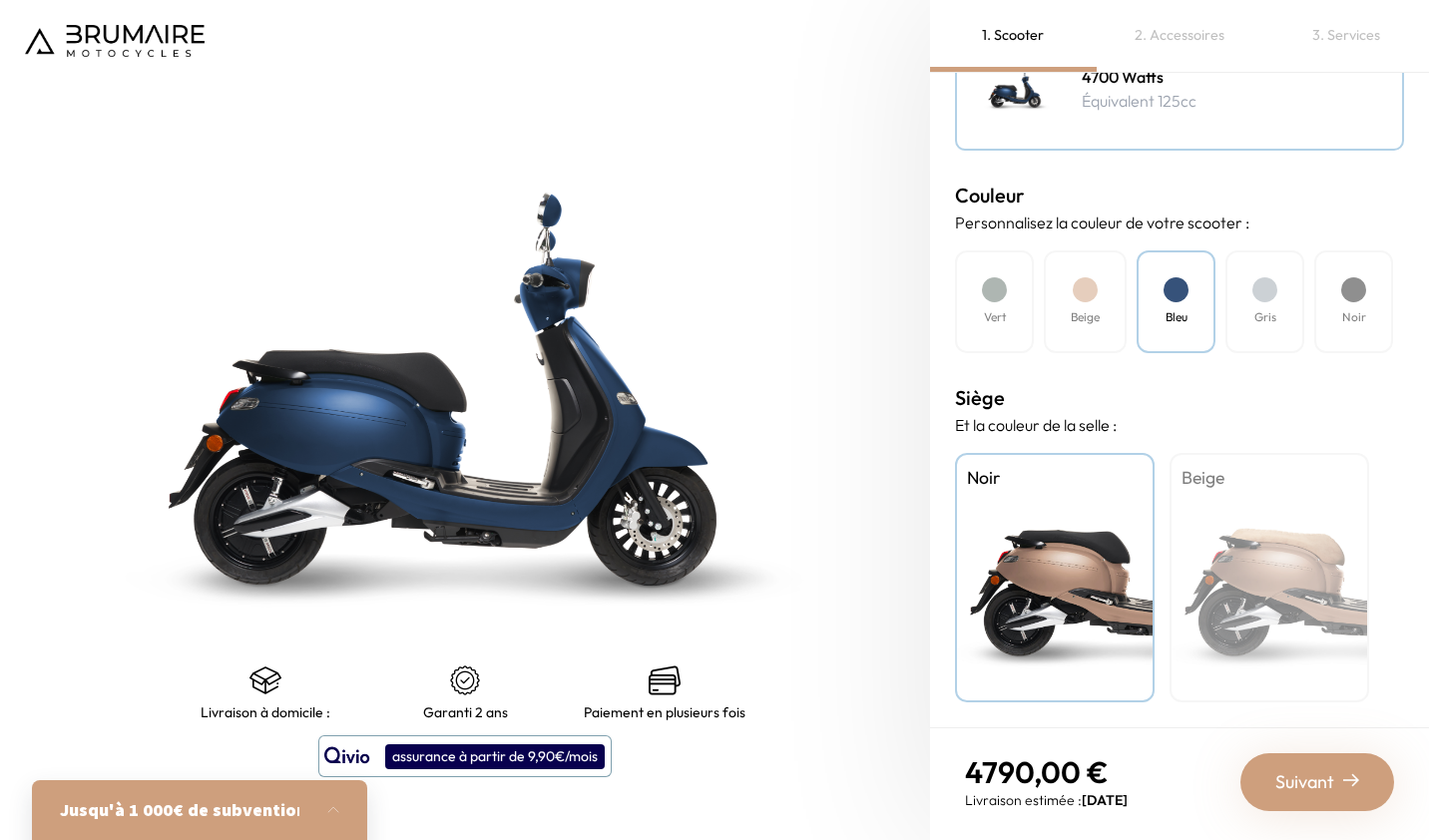 click on "Beige" at bounding box center [1269, 578] 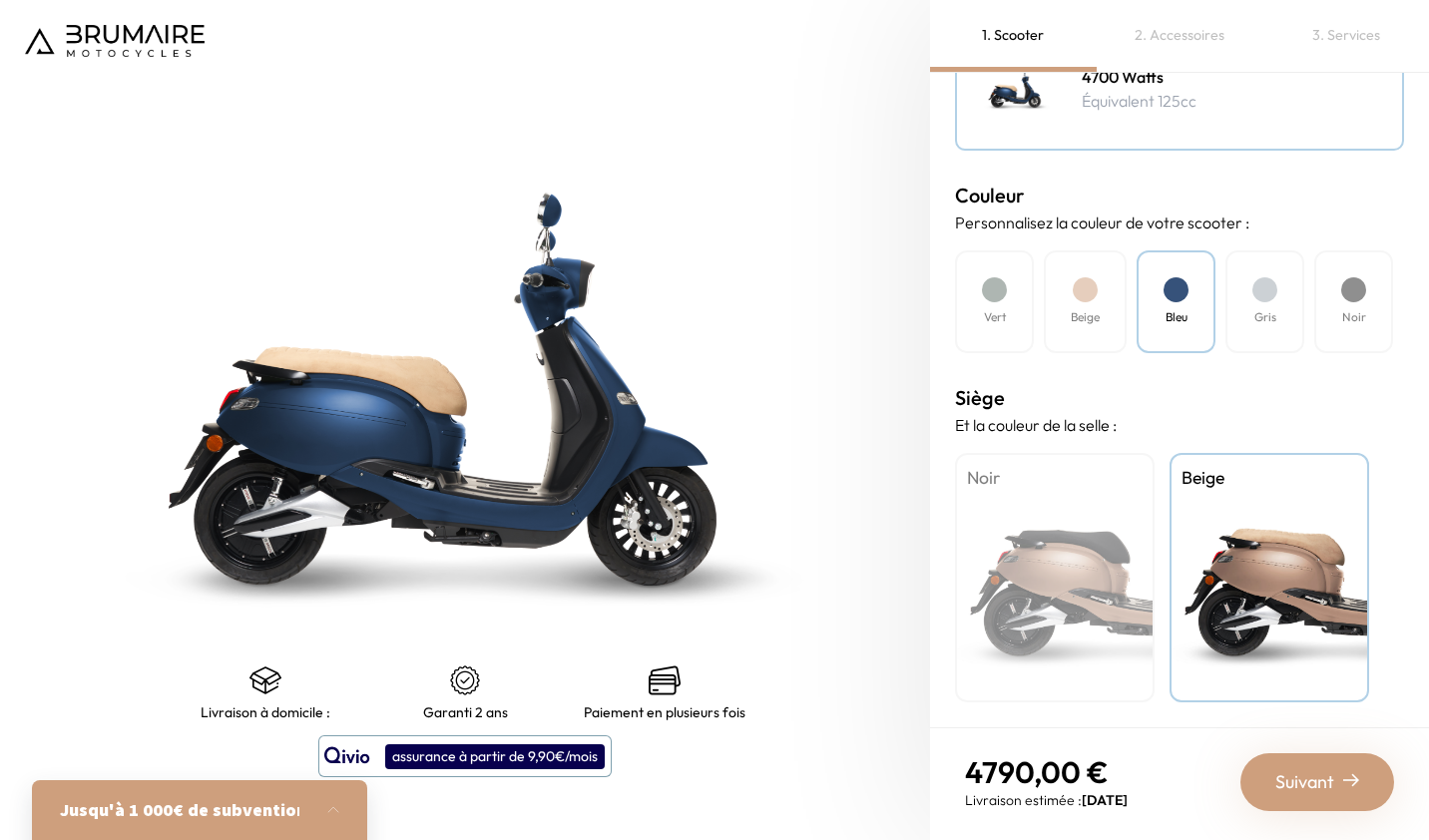 click on "Suivant" at bounding box center [1304, 782] 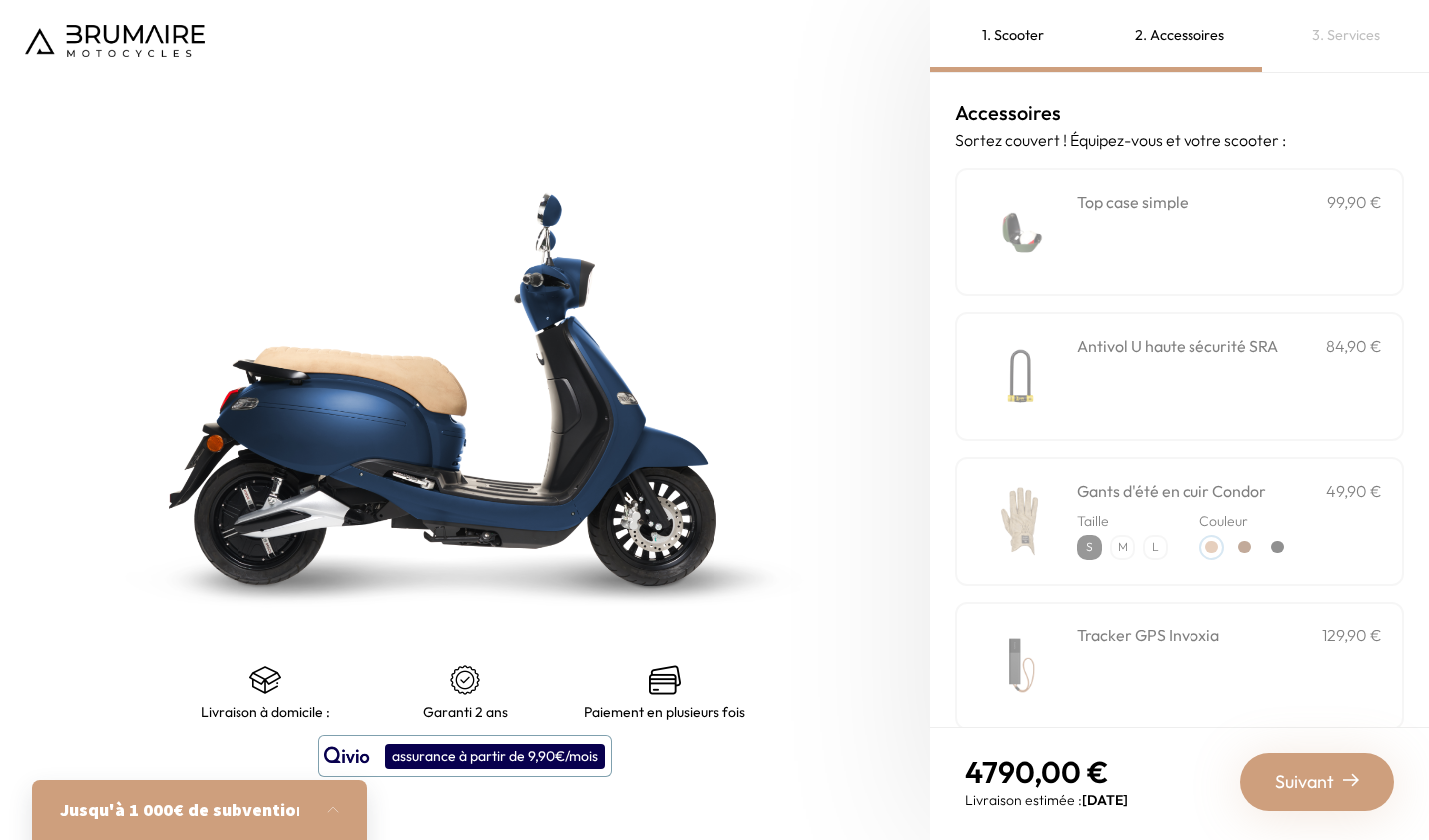 click on "**********" at bounding box center [1229, 231] 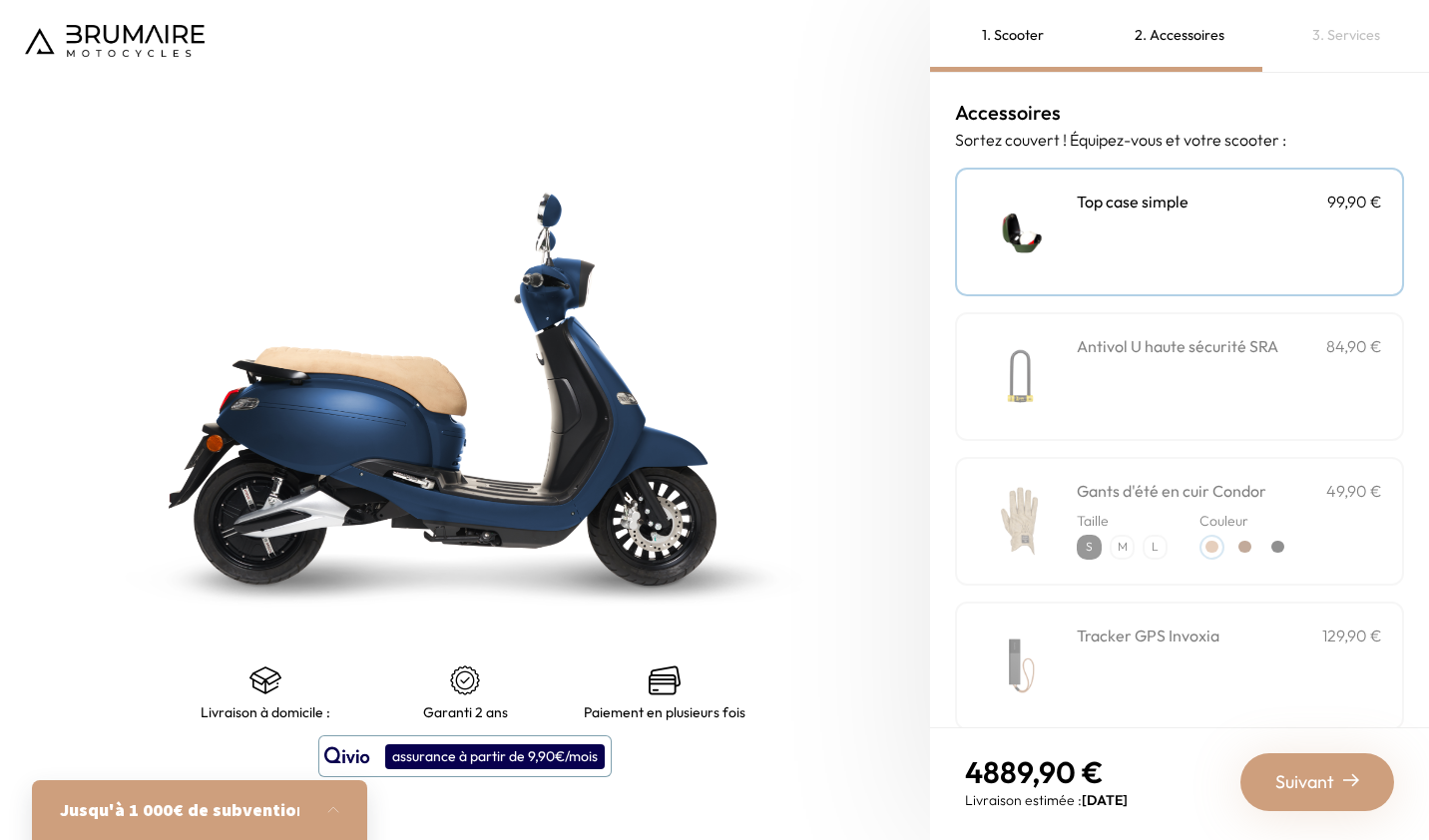 click on "Antivol U haute sécurité SRA
84,90 €" at bounding box center [1229, 376] 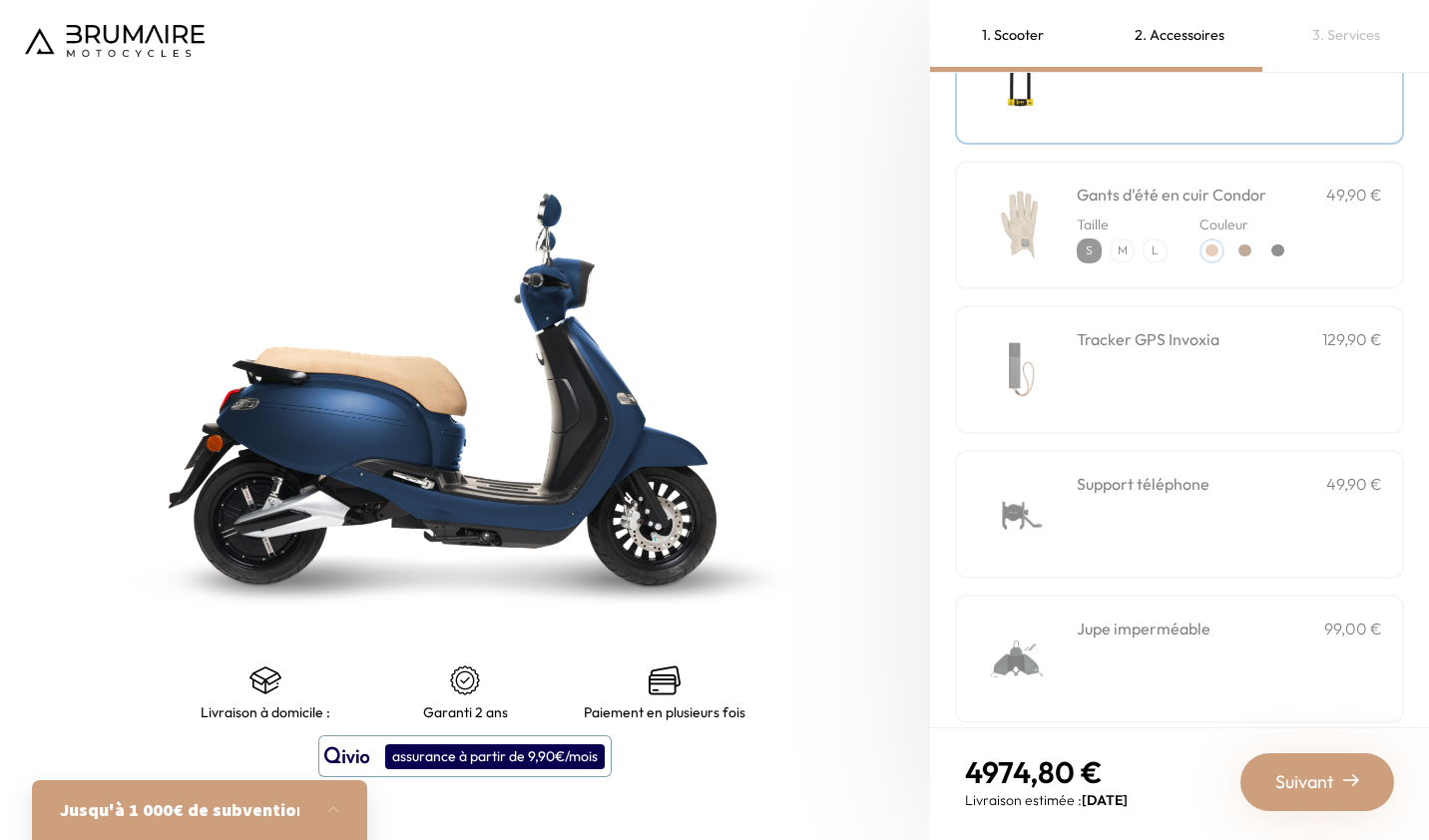 scroll, scrollTop: 298, scrollLeft: 0, axis: vertical 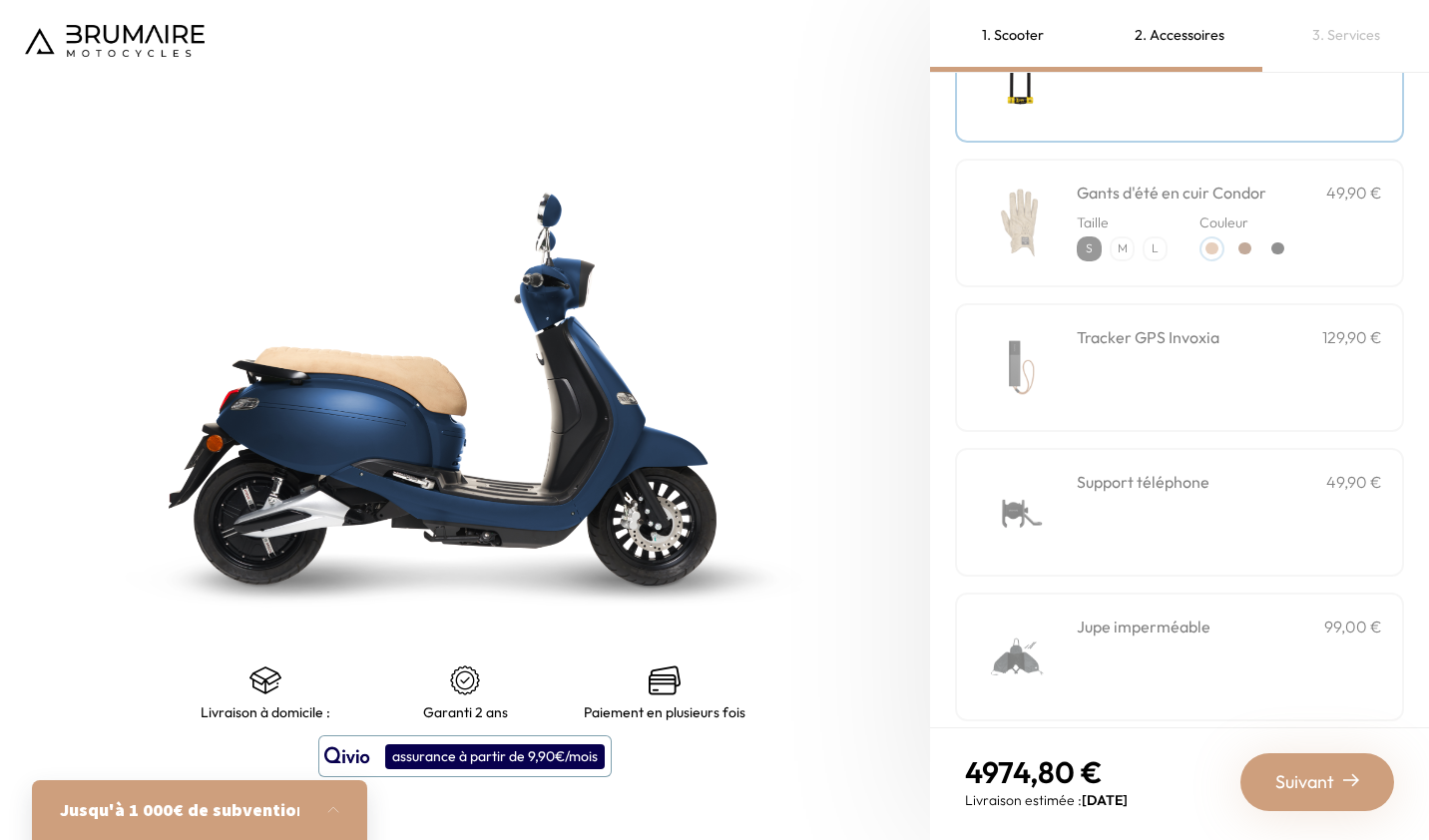 click on "Tracker GPS Invoxia
129,90 €" at bounding box center (1229, 367) 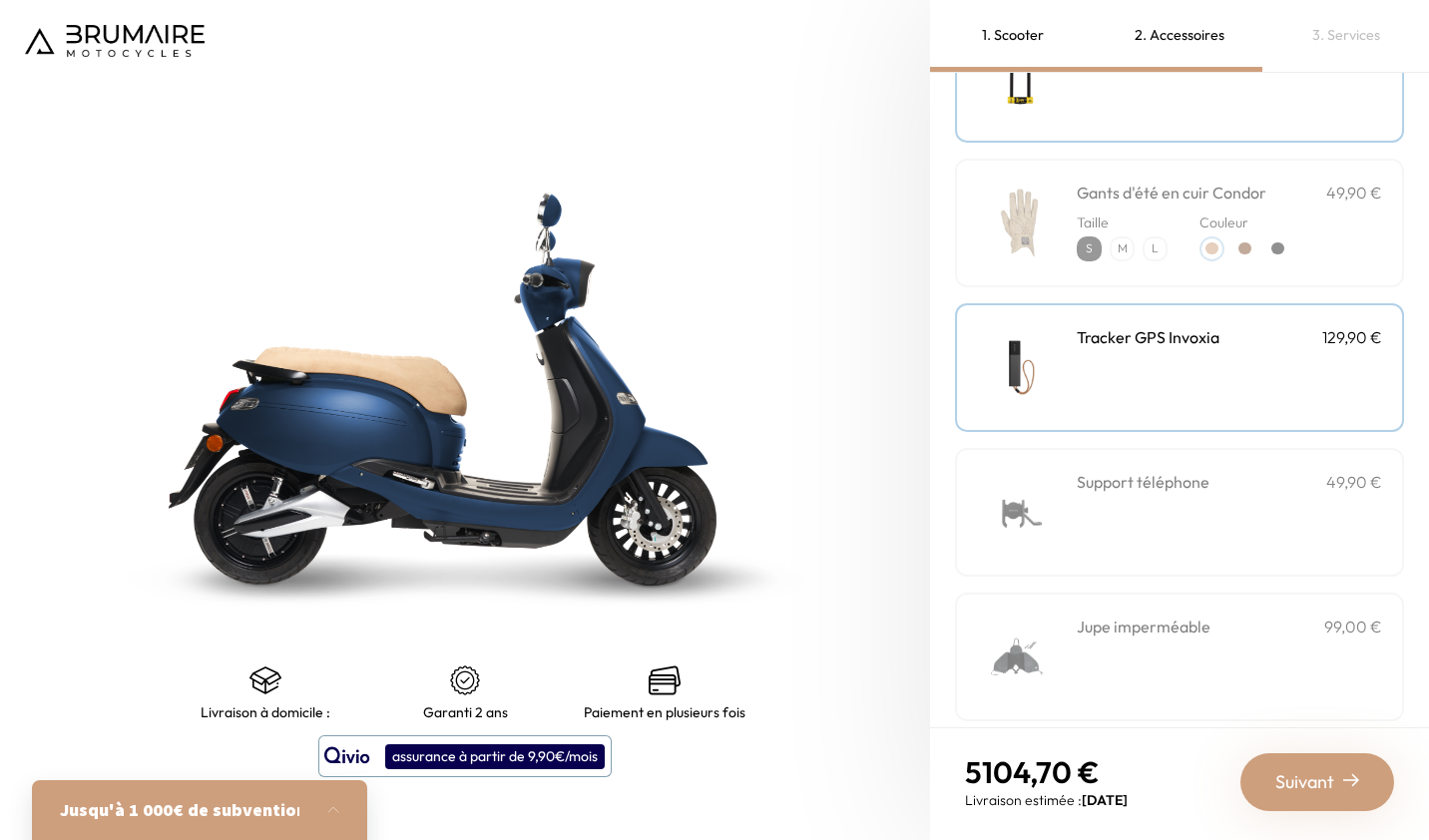 click on "Support téléphone
49,90 €" at bounding box center (1229, 512) 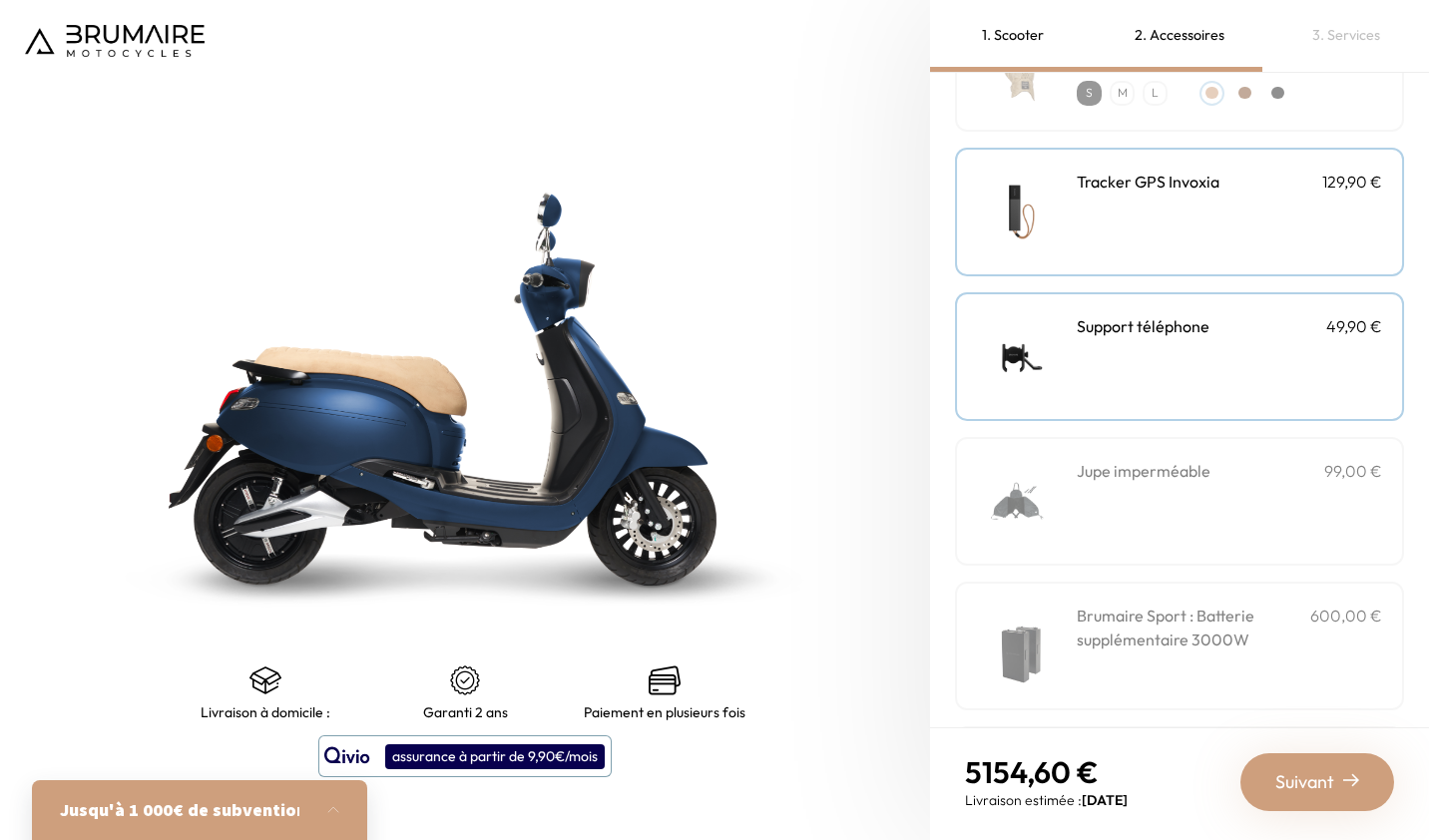 scroll, scrollTop: 463, scrollLeft: 0, axis: vertical 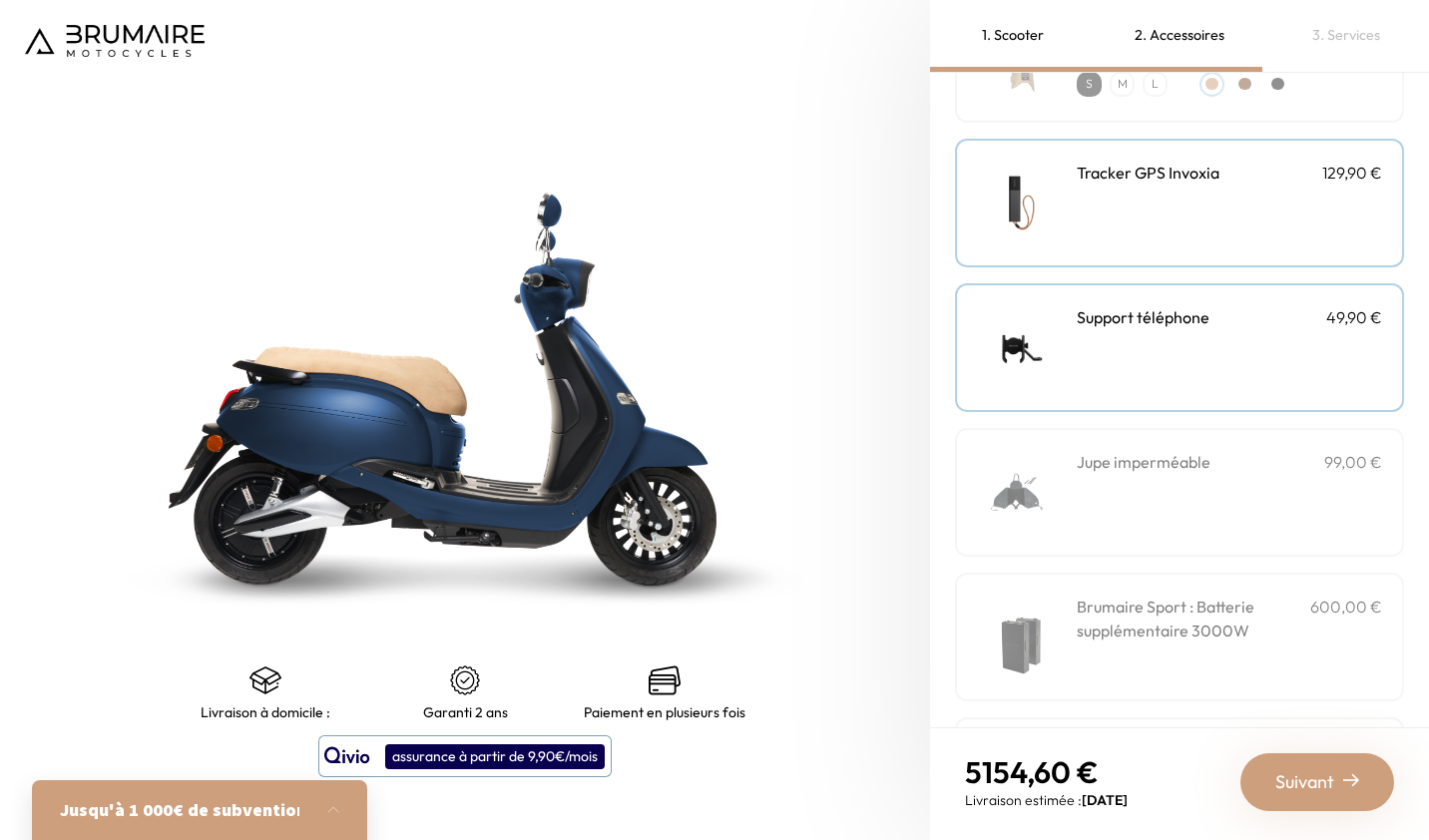 click on "Jupe imperméable
99,00 €" at bounding box center (1229, 492) 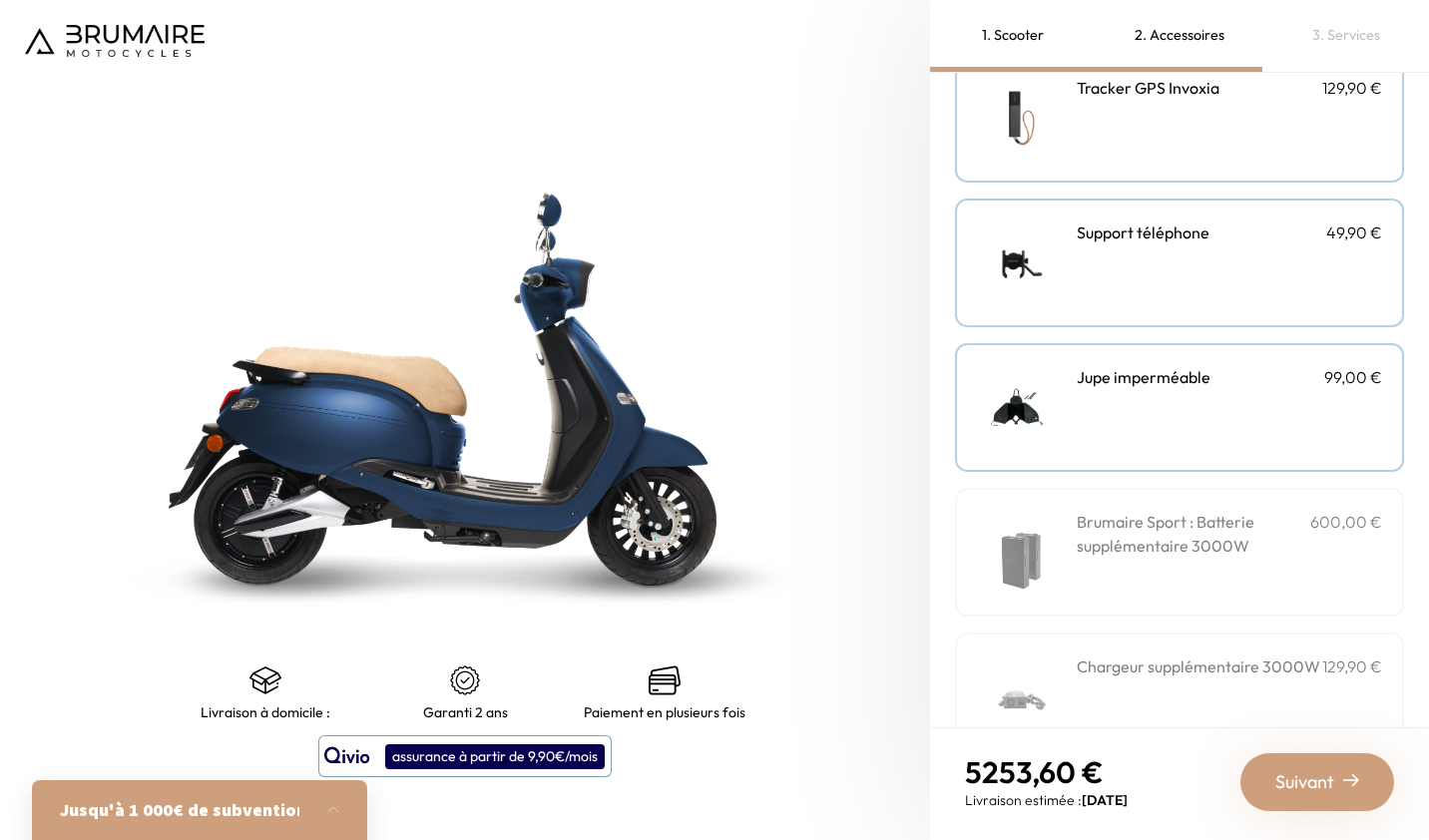 scroll, scrollTop: 607, scrollLeft: 0, axis: vertical 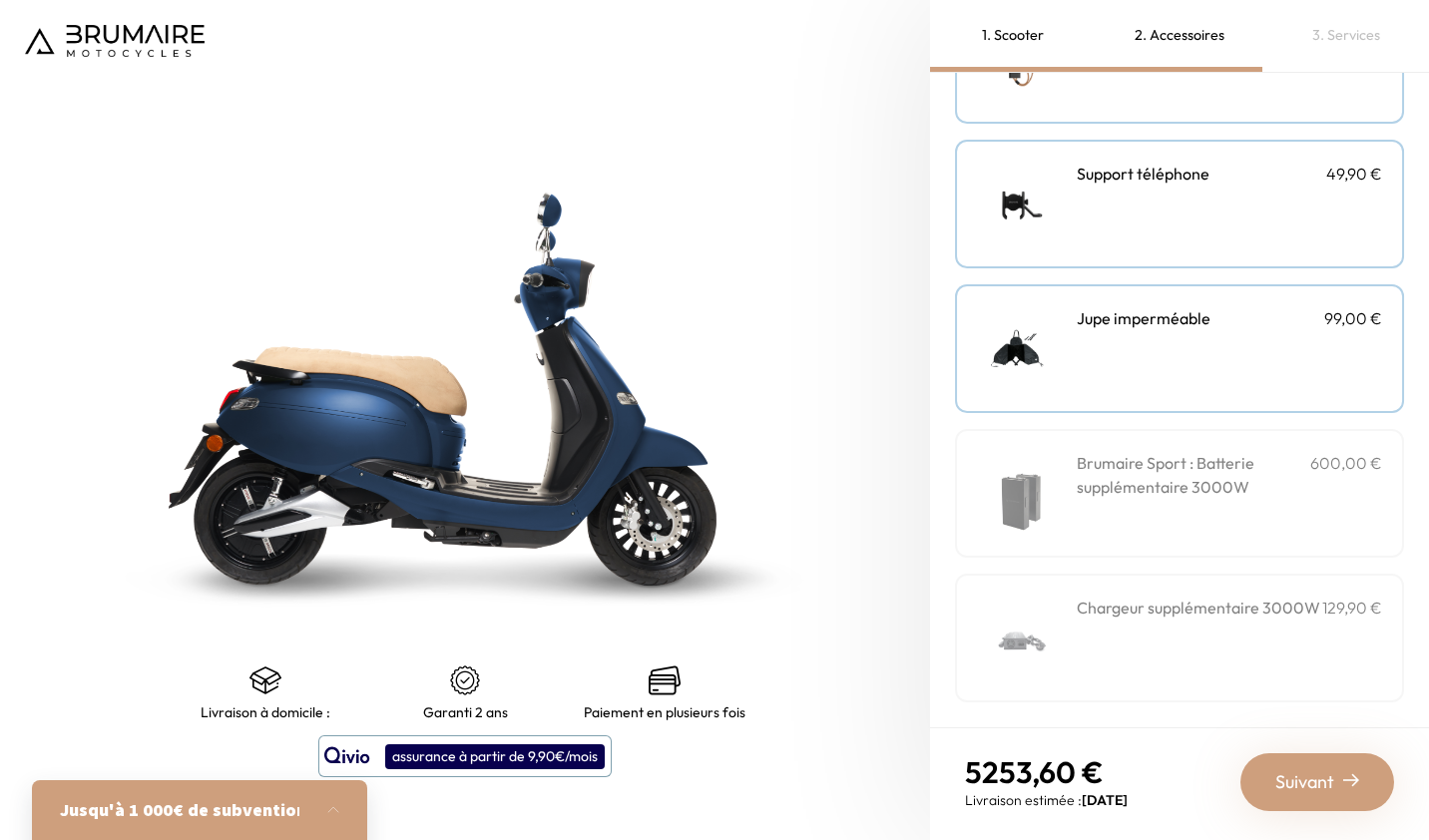 click on "Brumaire Sport : Batterie supplémentaire 3000W" at bounding box center [1193, 475] 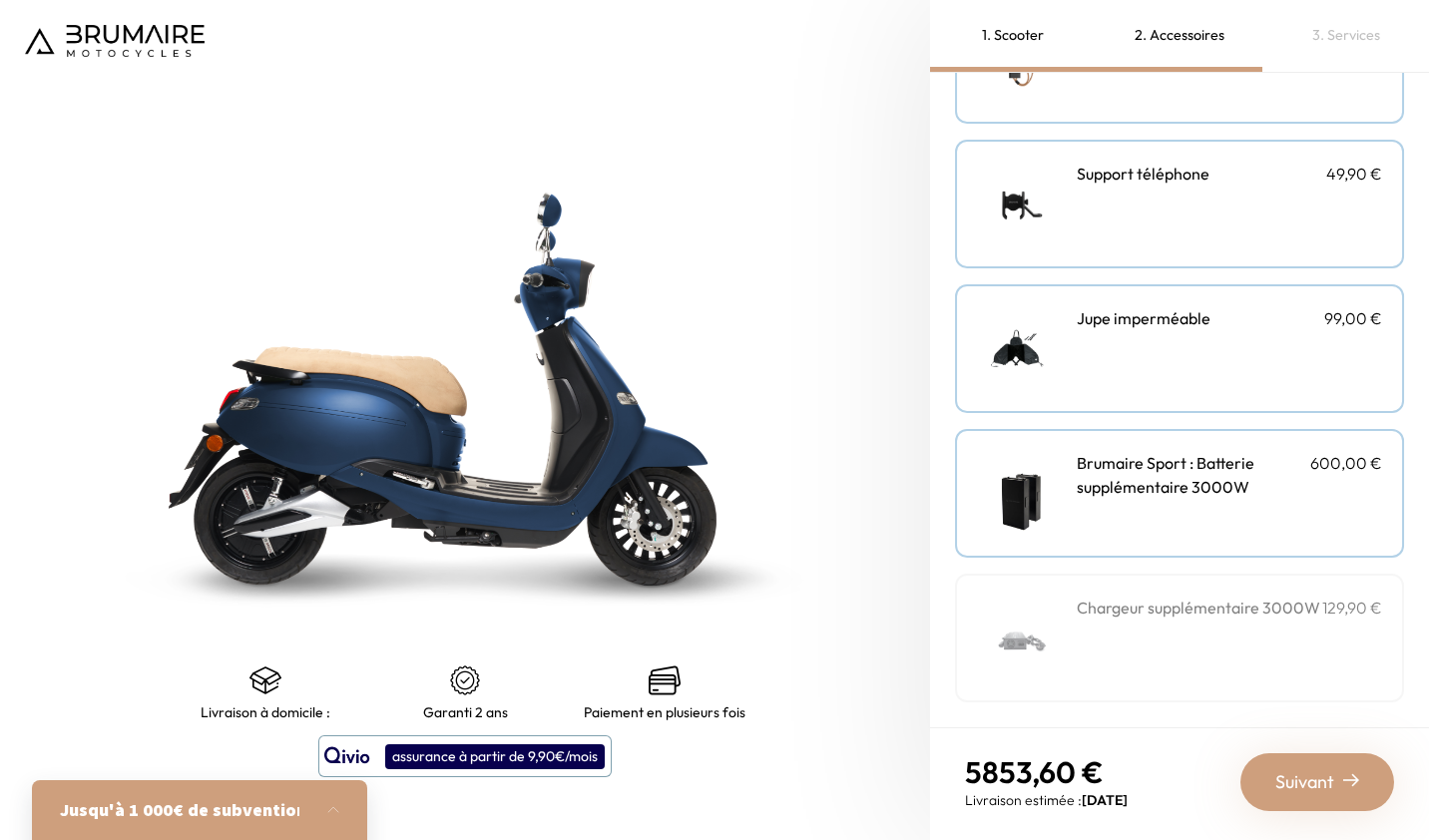 click on "Suivant" at bounding box center (1304, 782) 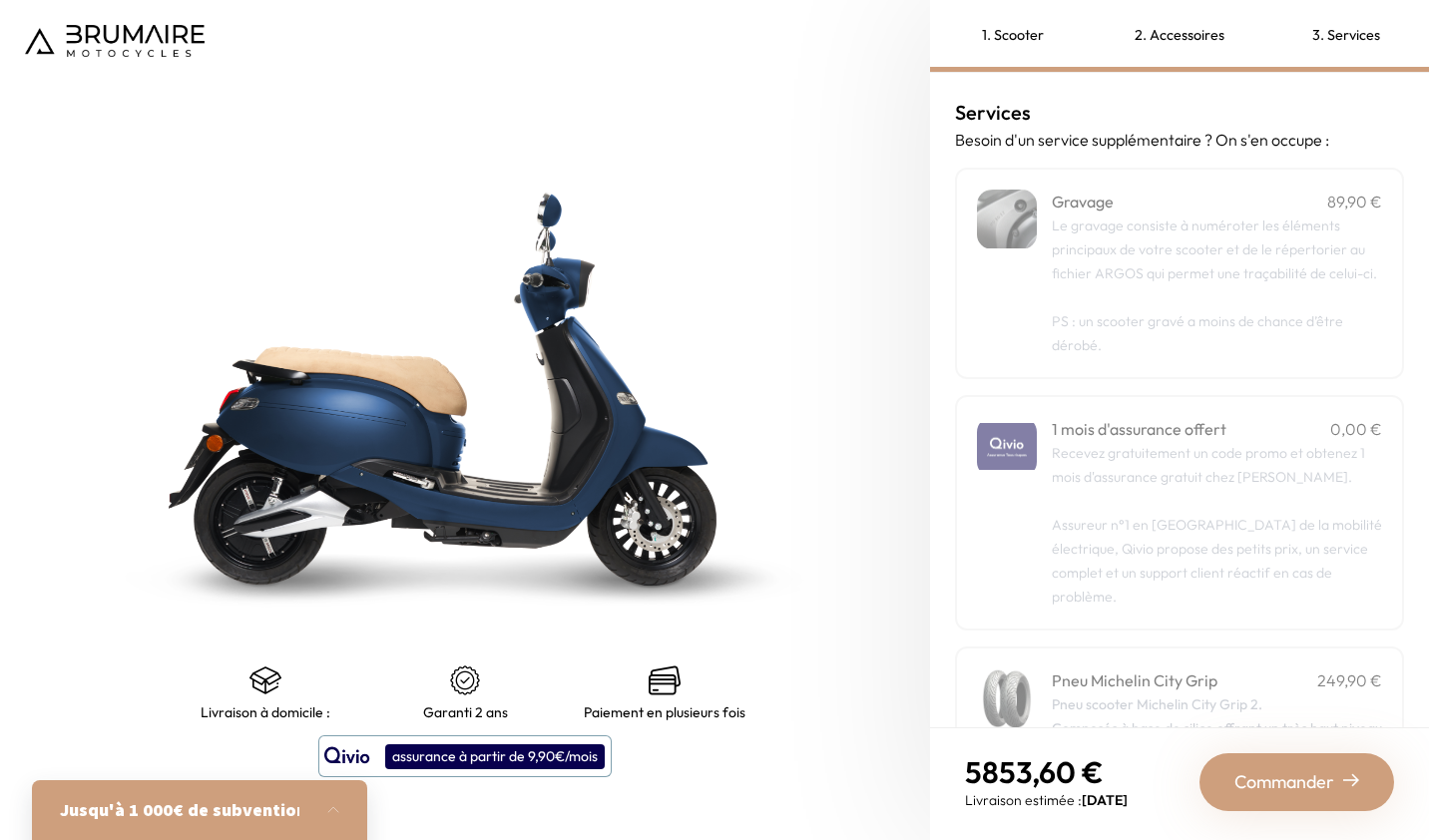 click on "Le gravage consiste à numéroter les éléments principaux de votre scooter et de le répertorier au fichier ARGOS qui permet une traçabilité de celui-ci." at bounding box center (1214, 249) 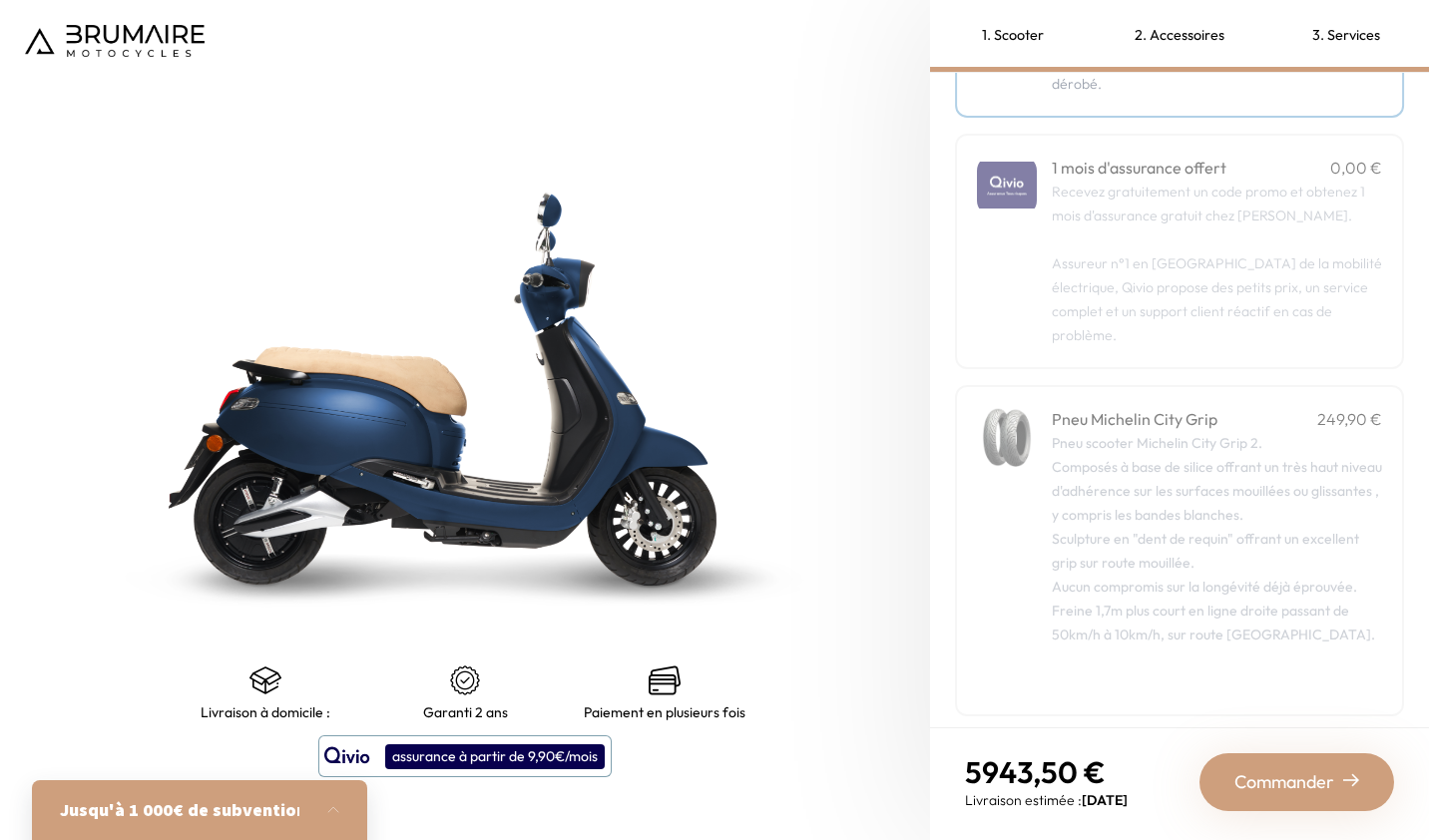 scroll, scrollTop: 275, scrollLeft: 0, axis: vertical 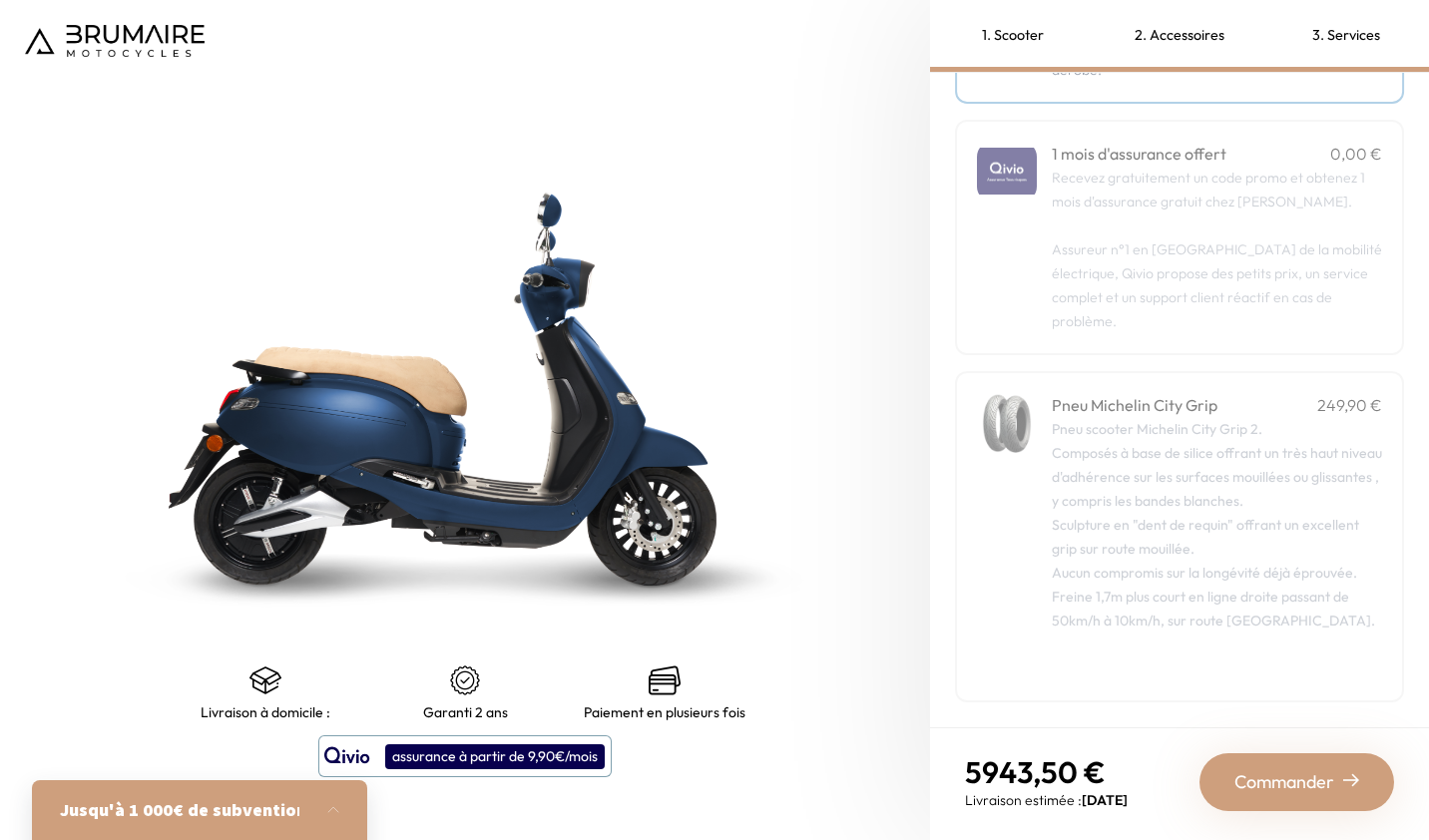 click on "Commander" at bounding box center [1296, 782] 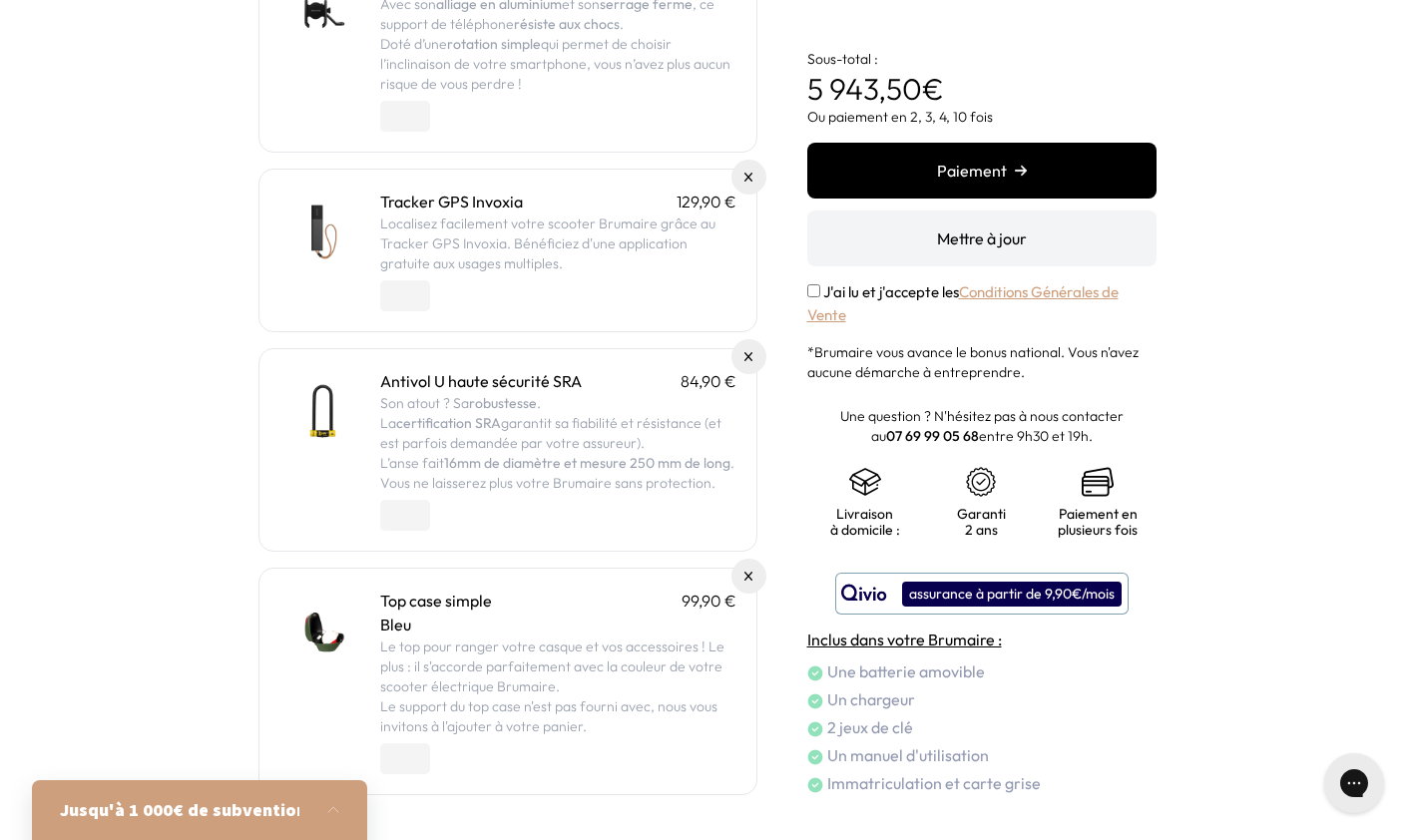 scroll, scrollTop: 1225, scrollLeft: 0, axis: vertical 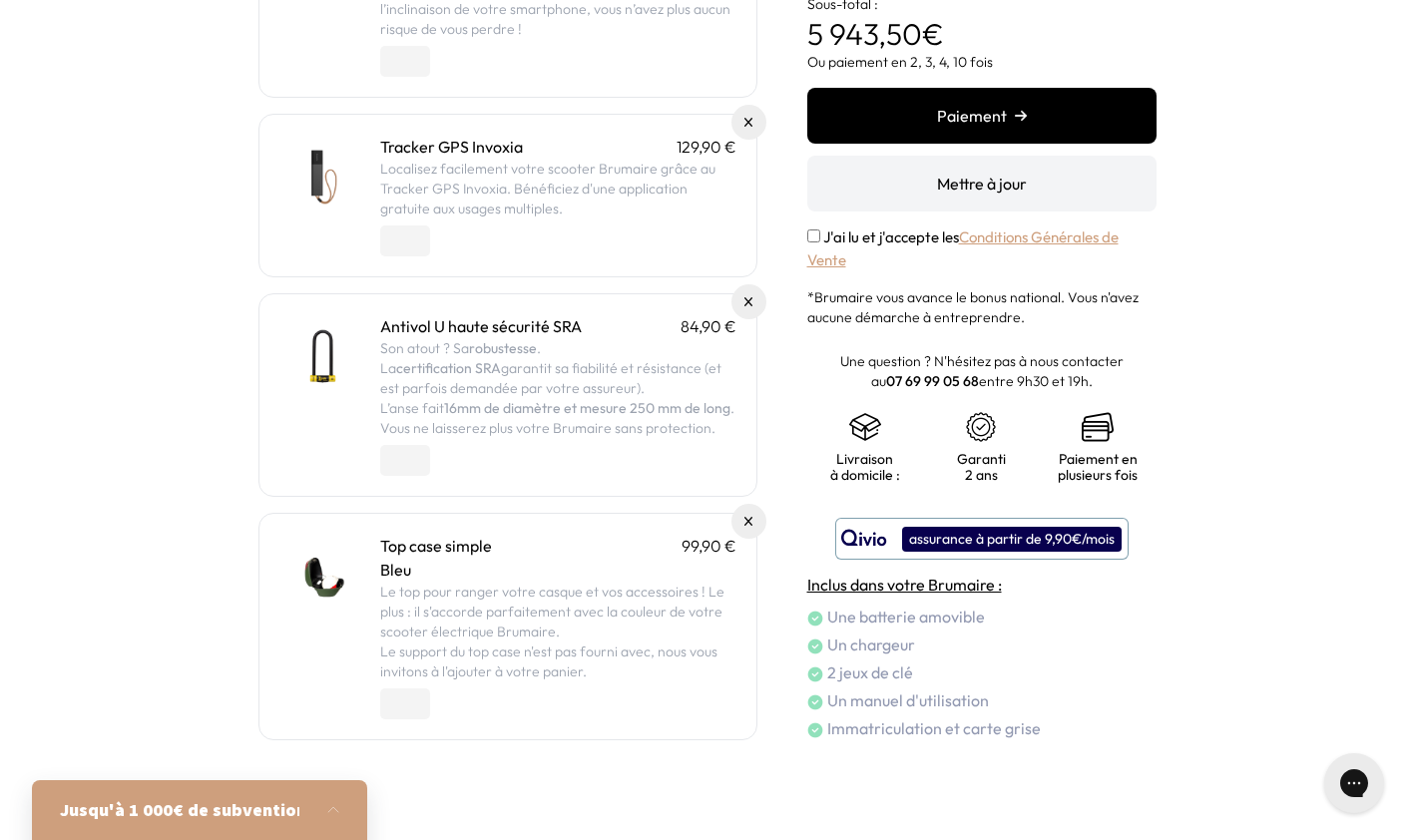 click at bounding box center [321, 576] 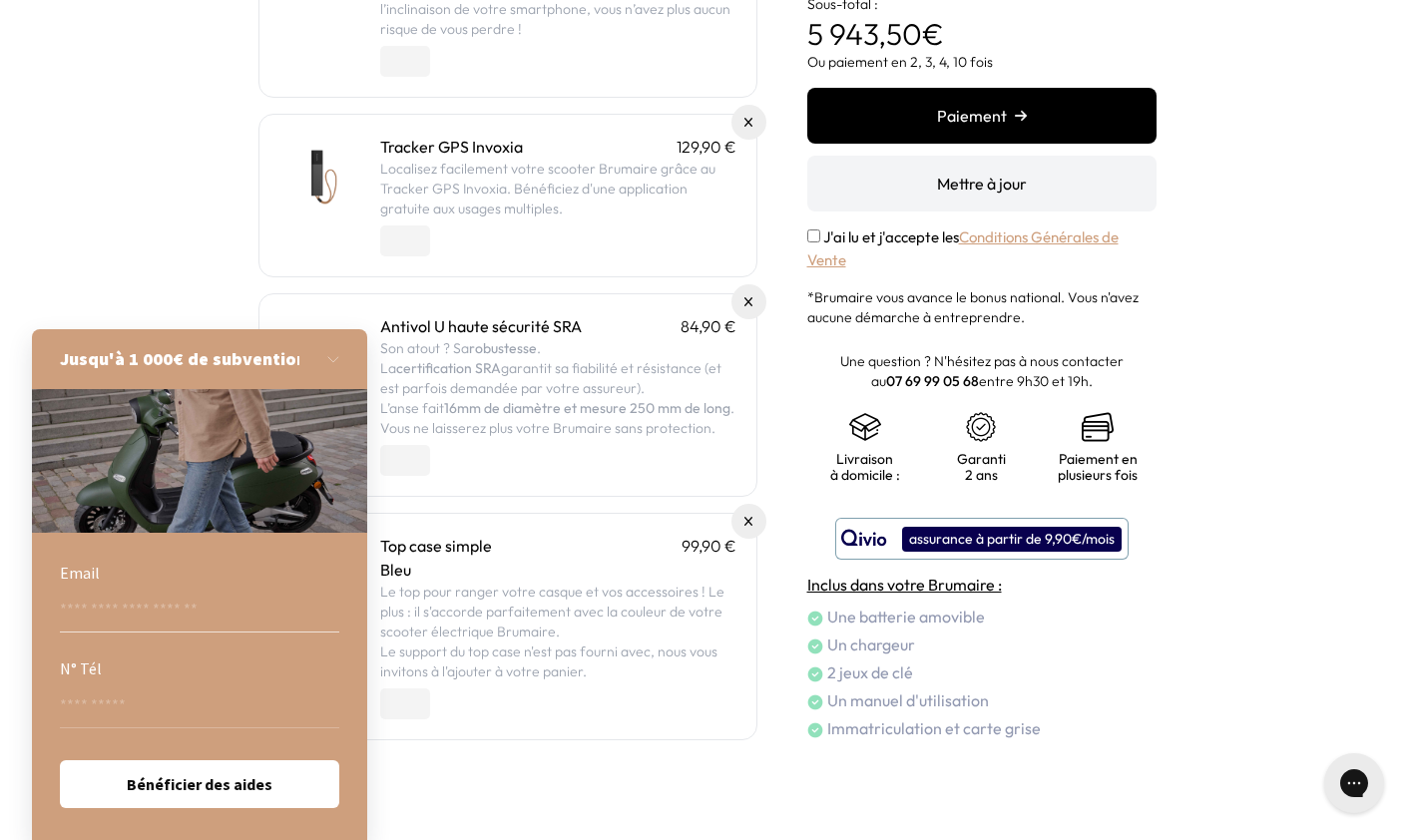 click at bounding box center [200, 615] 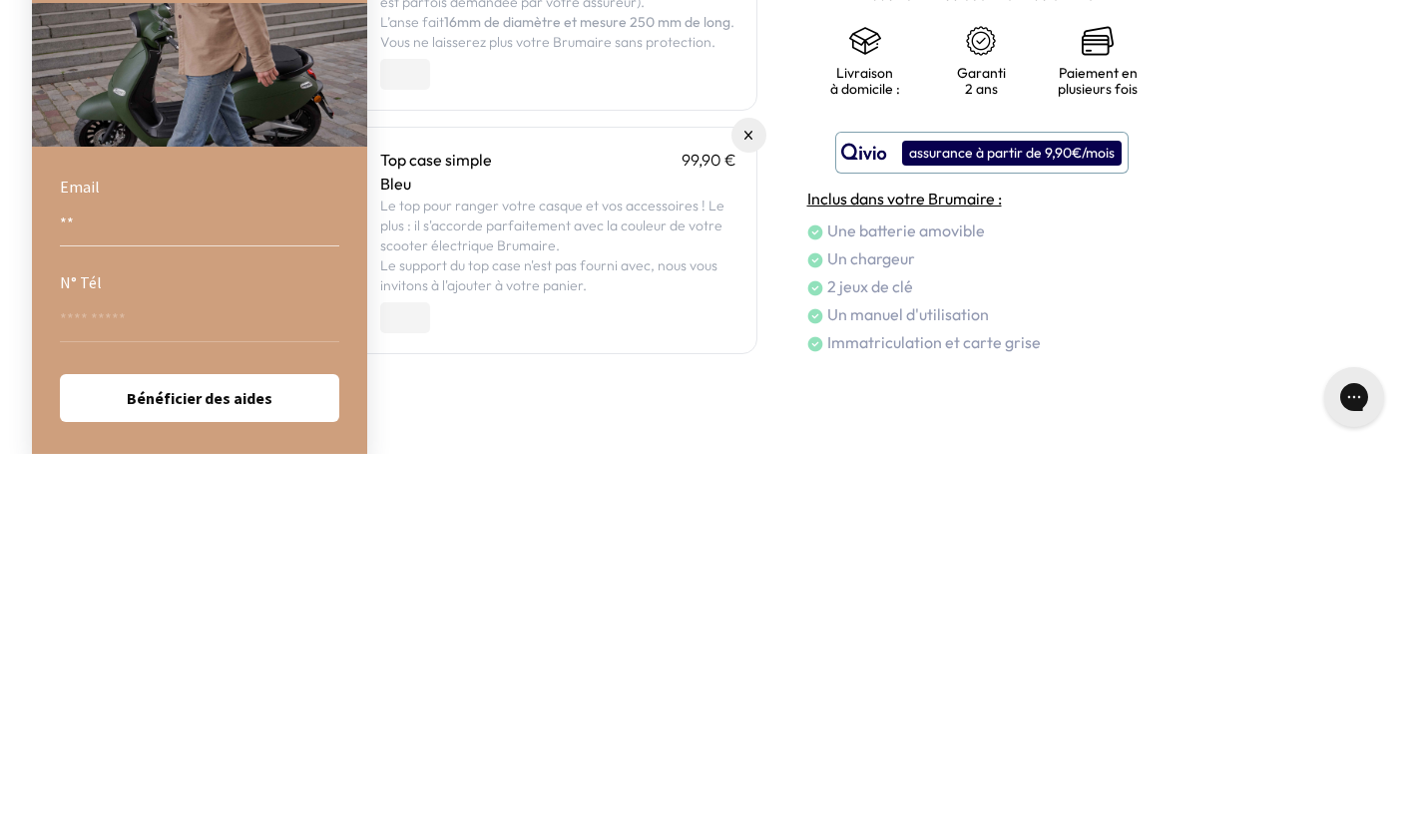 type on "**********" 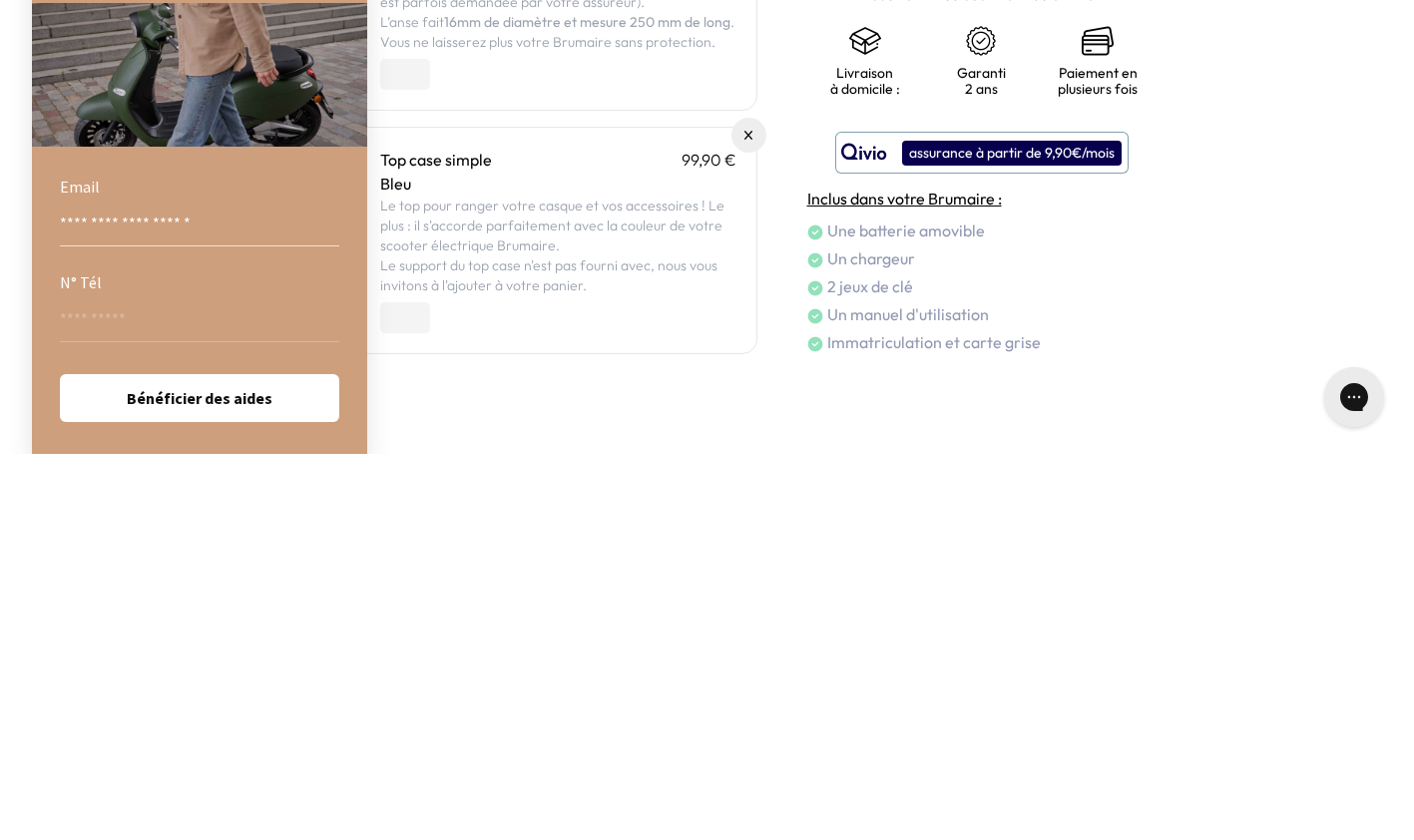 click at bounding box center (200, 710) 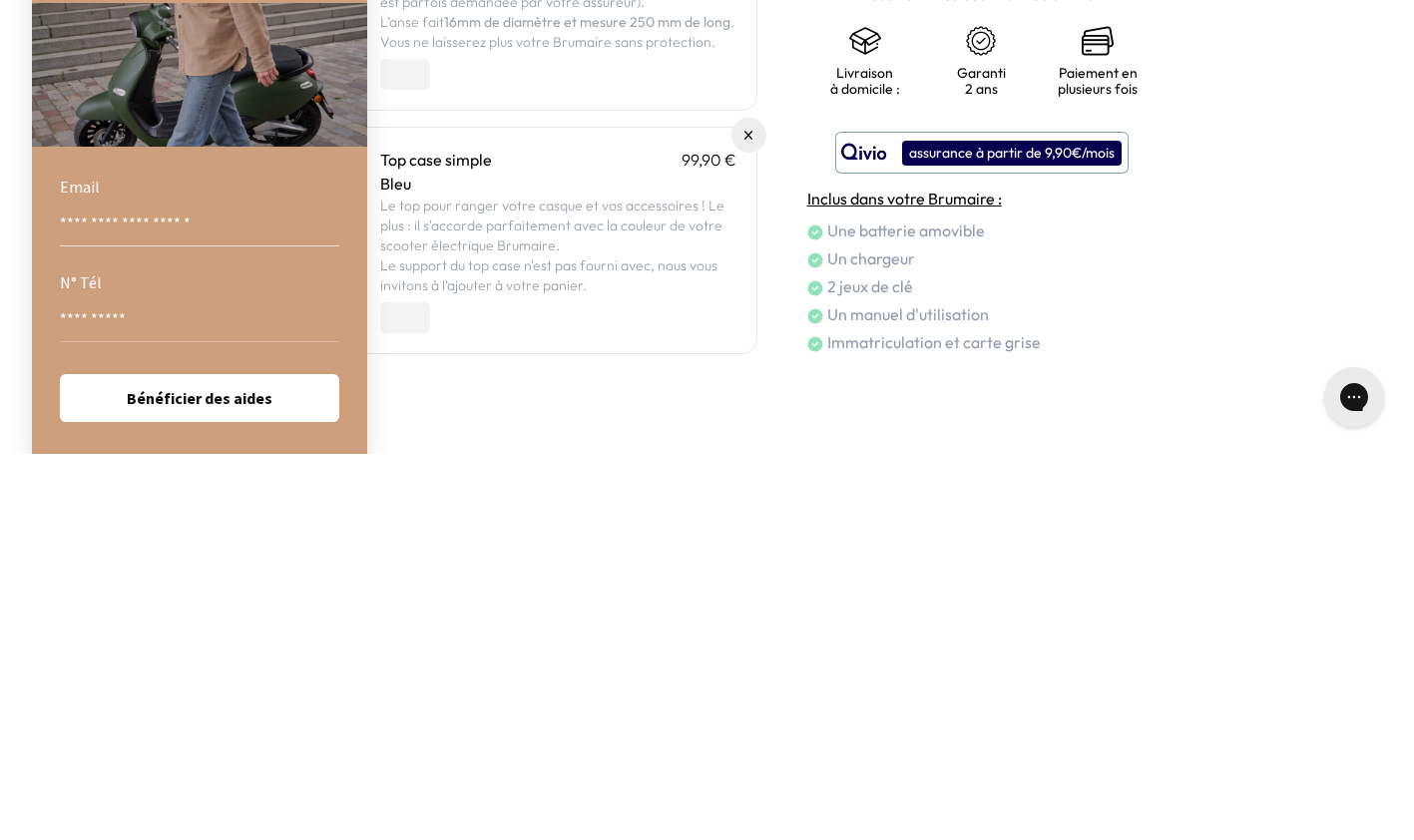 click on "Bénéficier des aides" at bounding box center [200, 784] 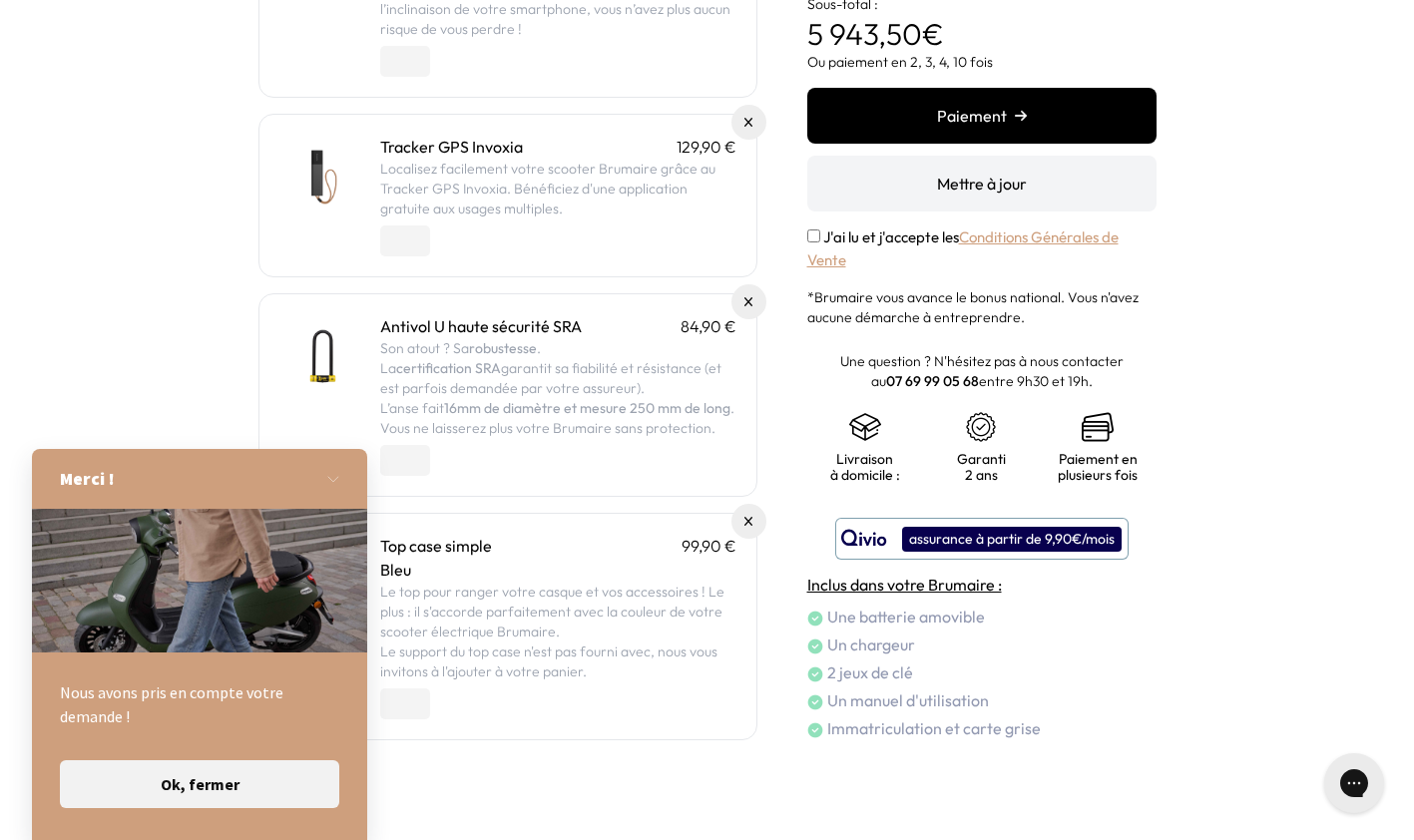 click on "Ok, fermer" at bounding box center [200, 784] 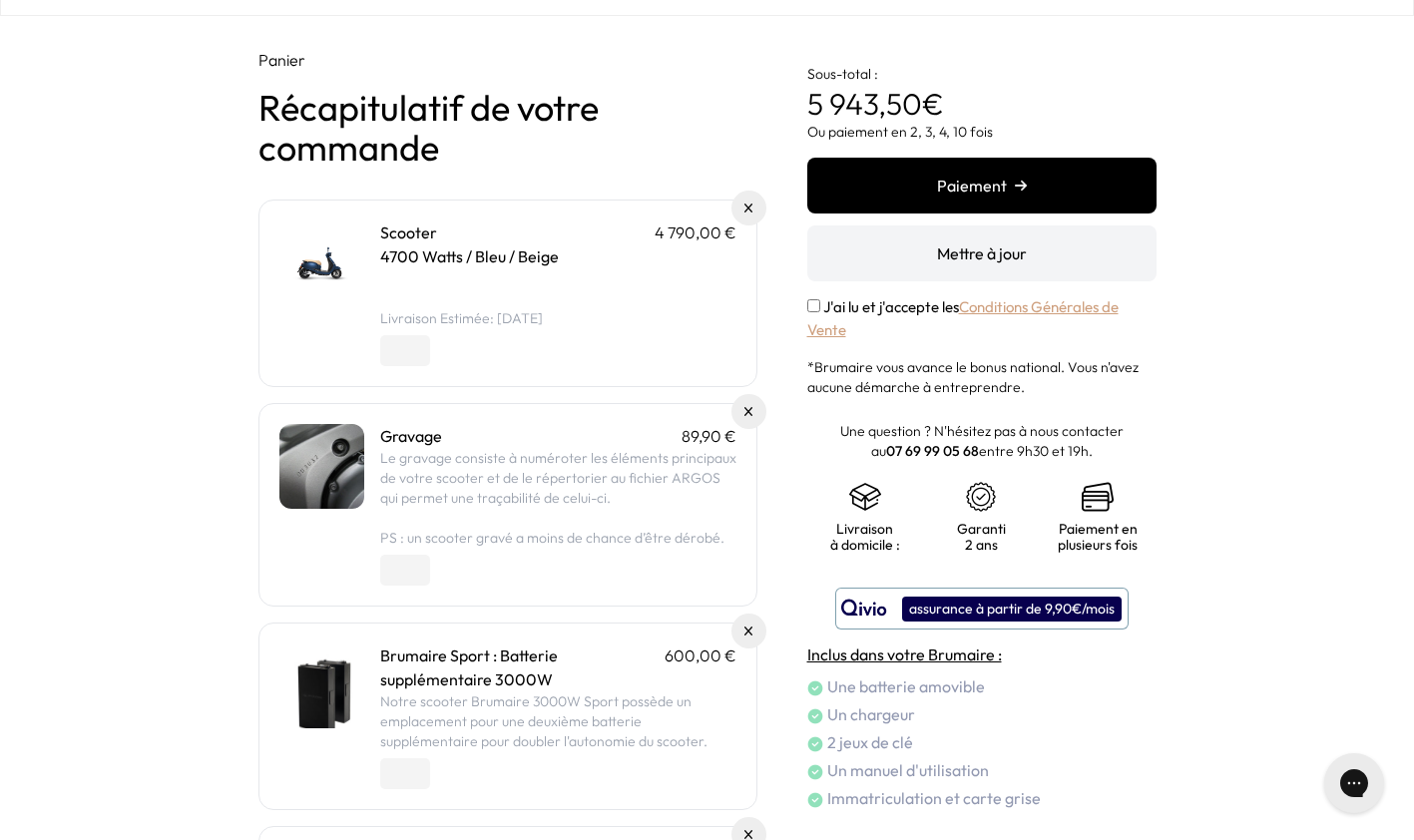 scroll, scrollTop: 0, scrollLeft: 0, axis: both 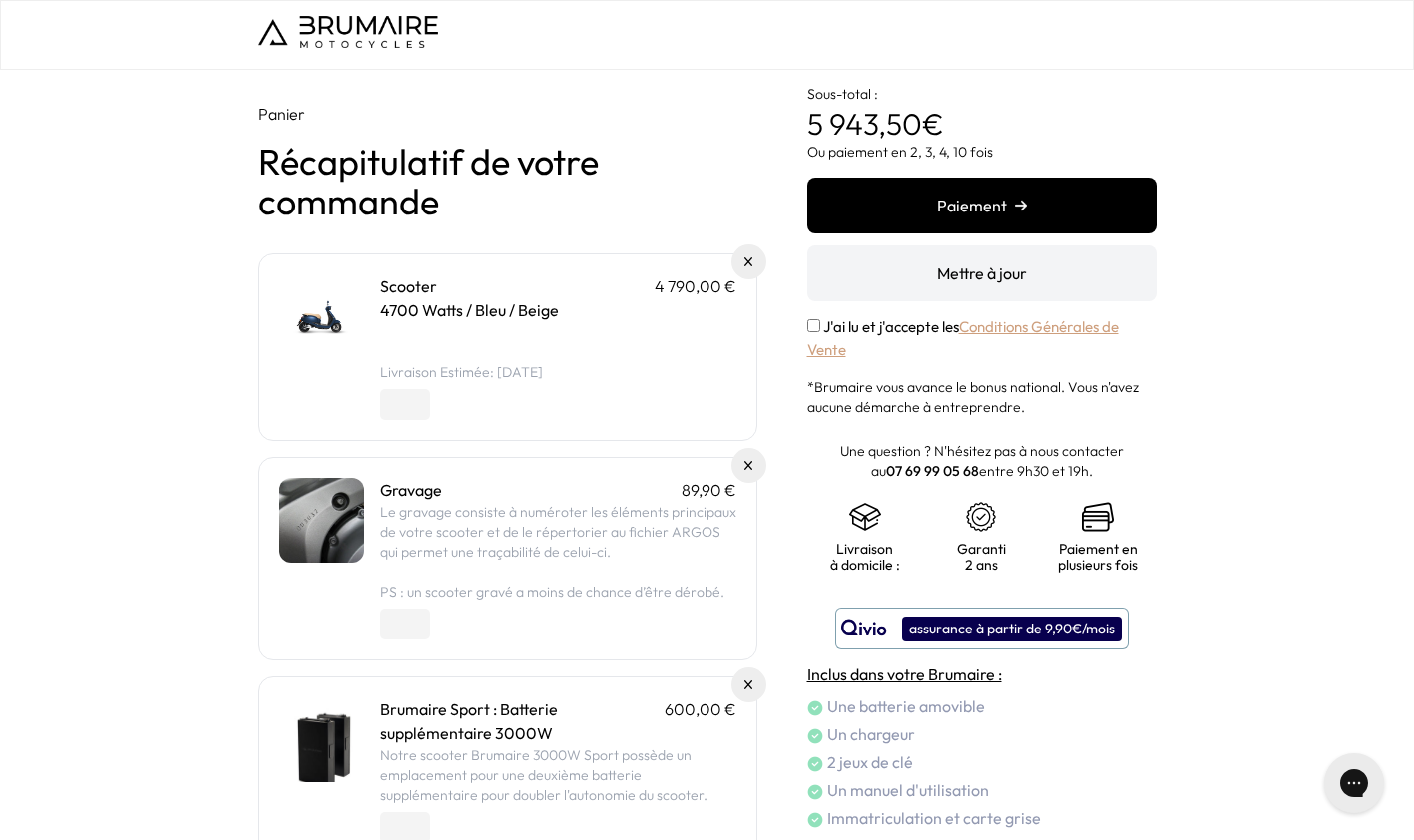 click on "Mettre à jour" at bounding box center [982, 273] 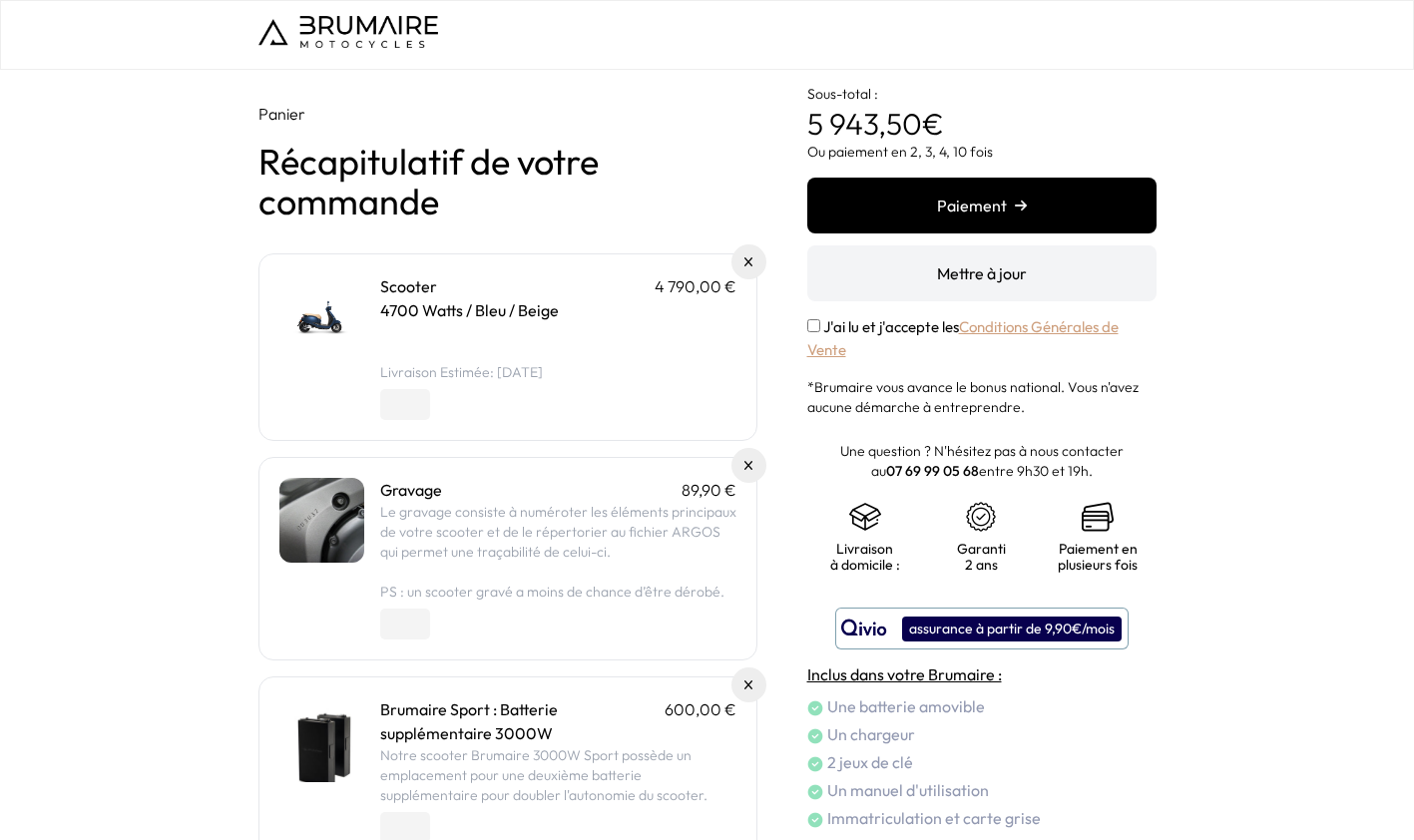 scroll, scrollTop: 0, scrollLeft: 0, axis: both 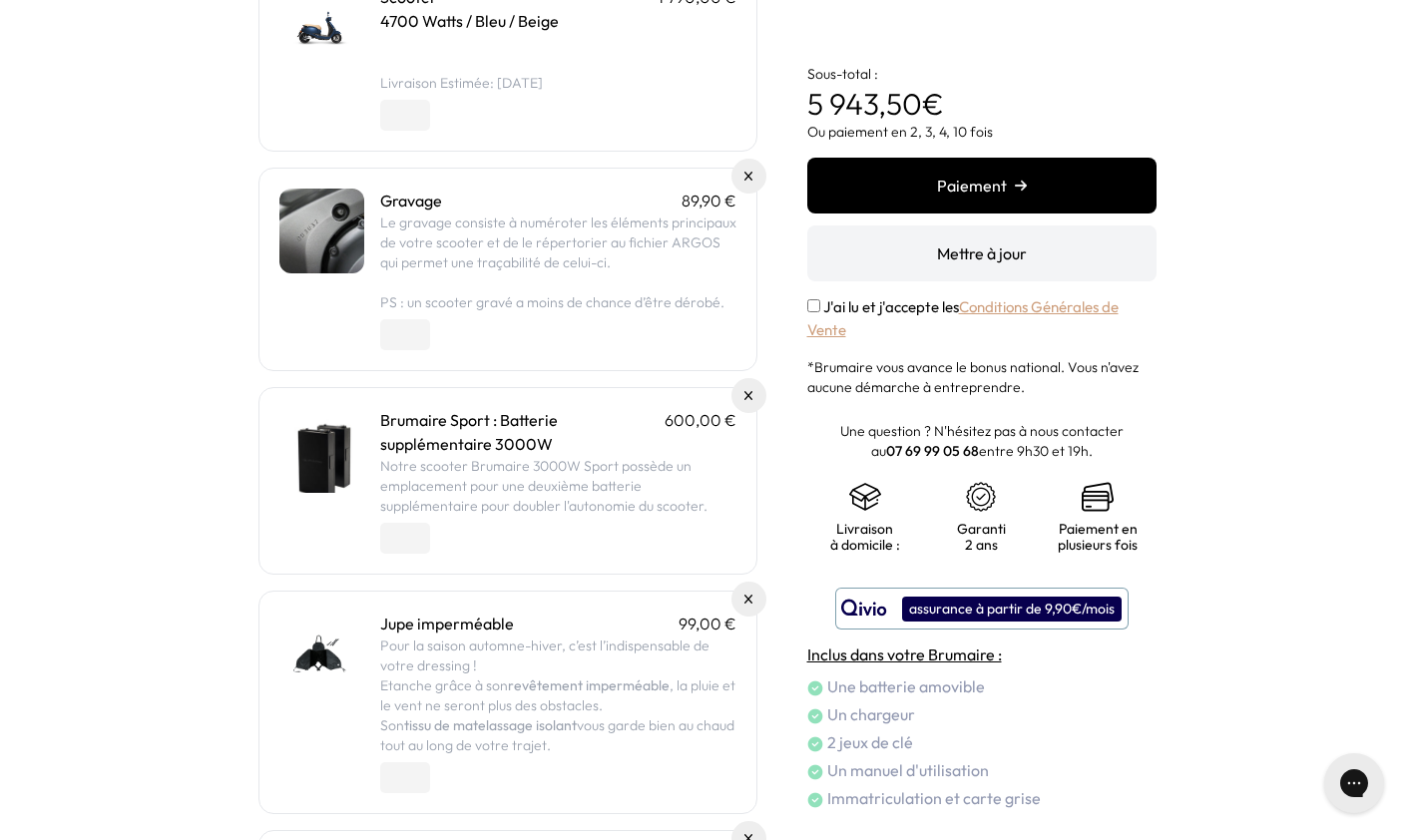 click on "Mettre à jour" at bounding box center [982, 253] 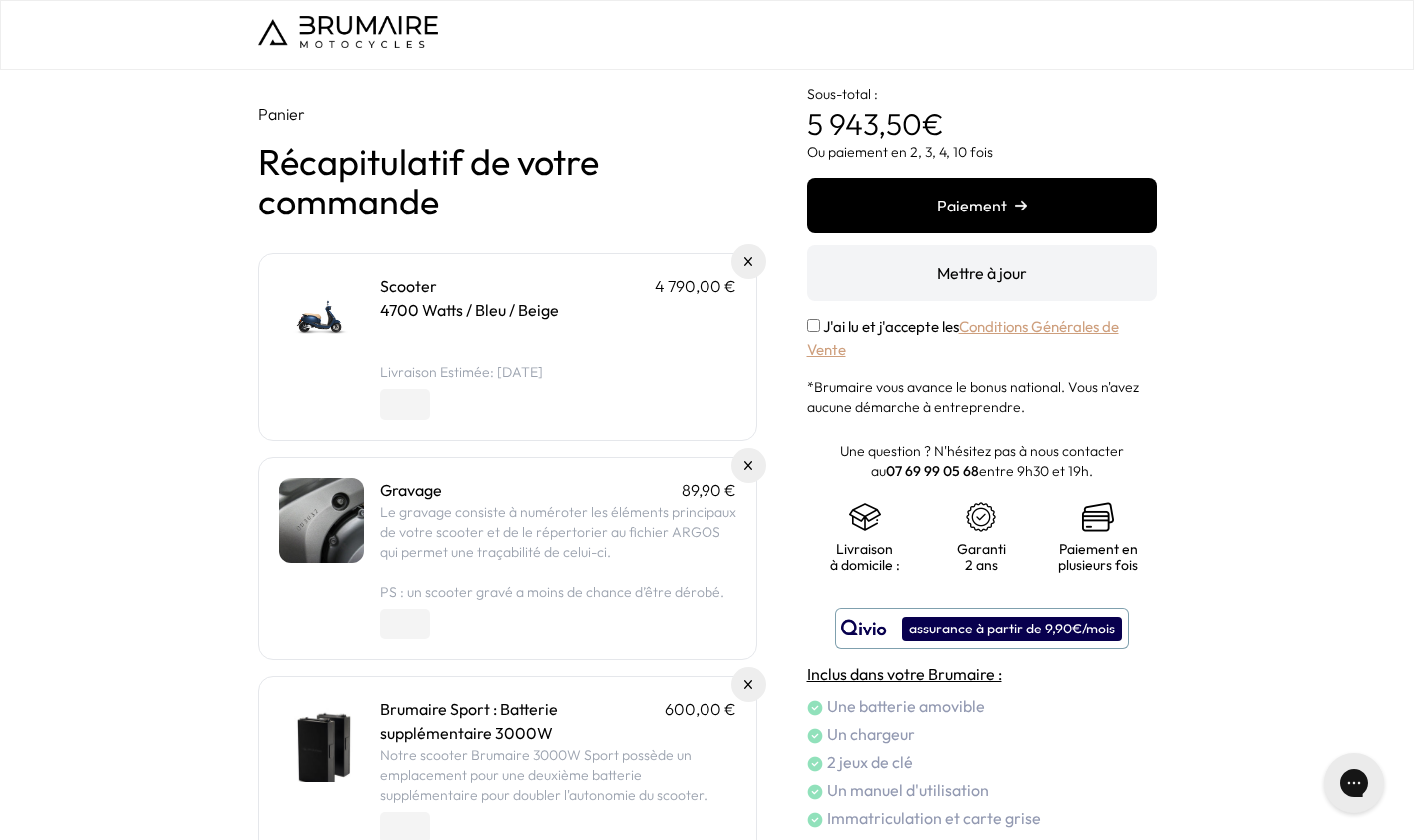 scroll, scrollTop: 0, scrollLeft: 0, axis: both 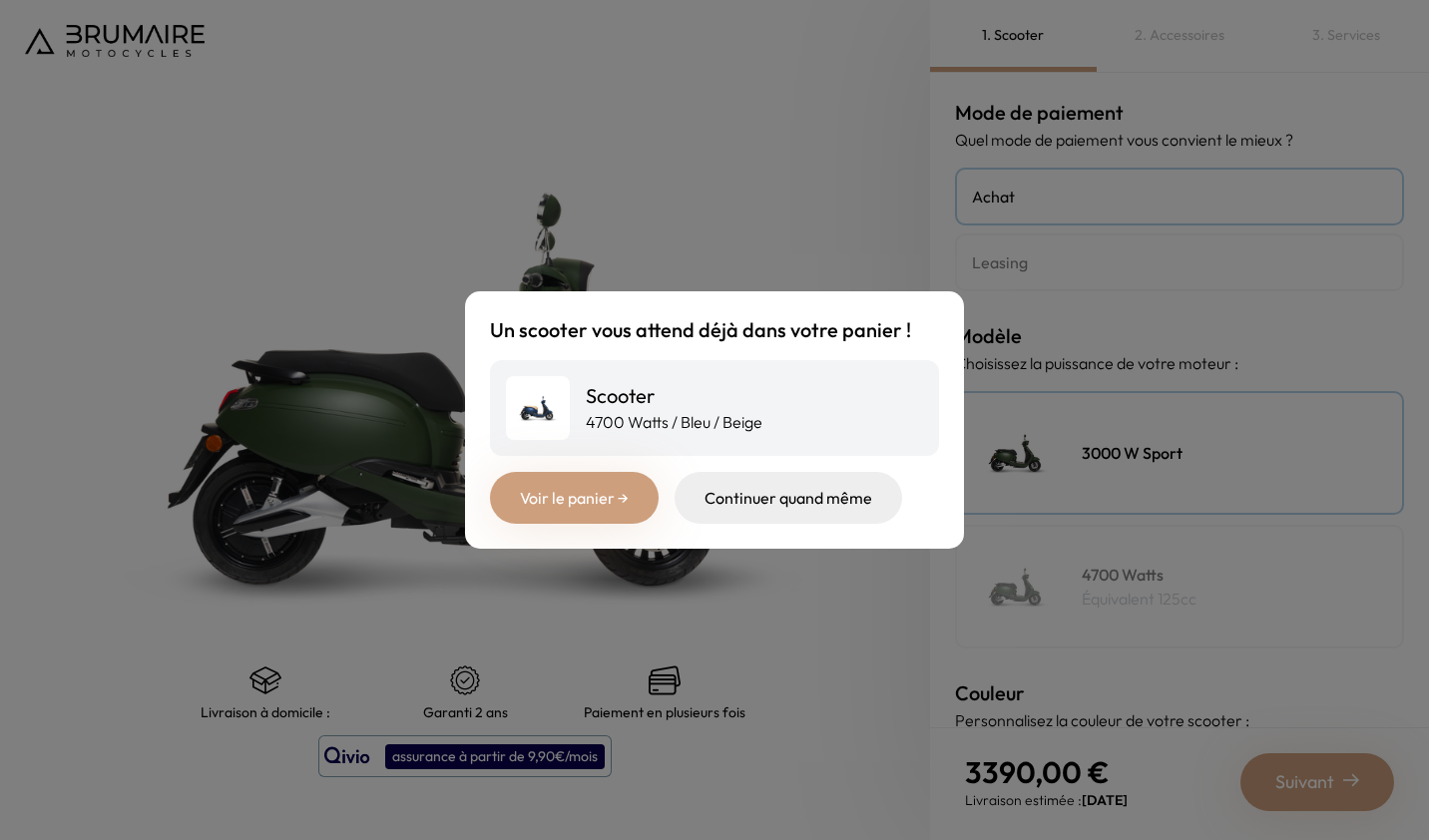 click on "Continuer quand même" at bounding box center (788, 498) 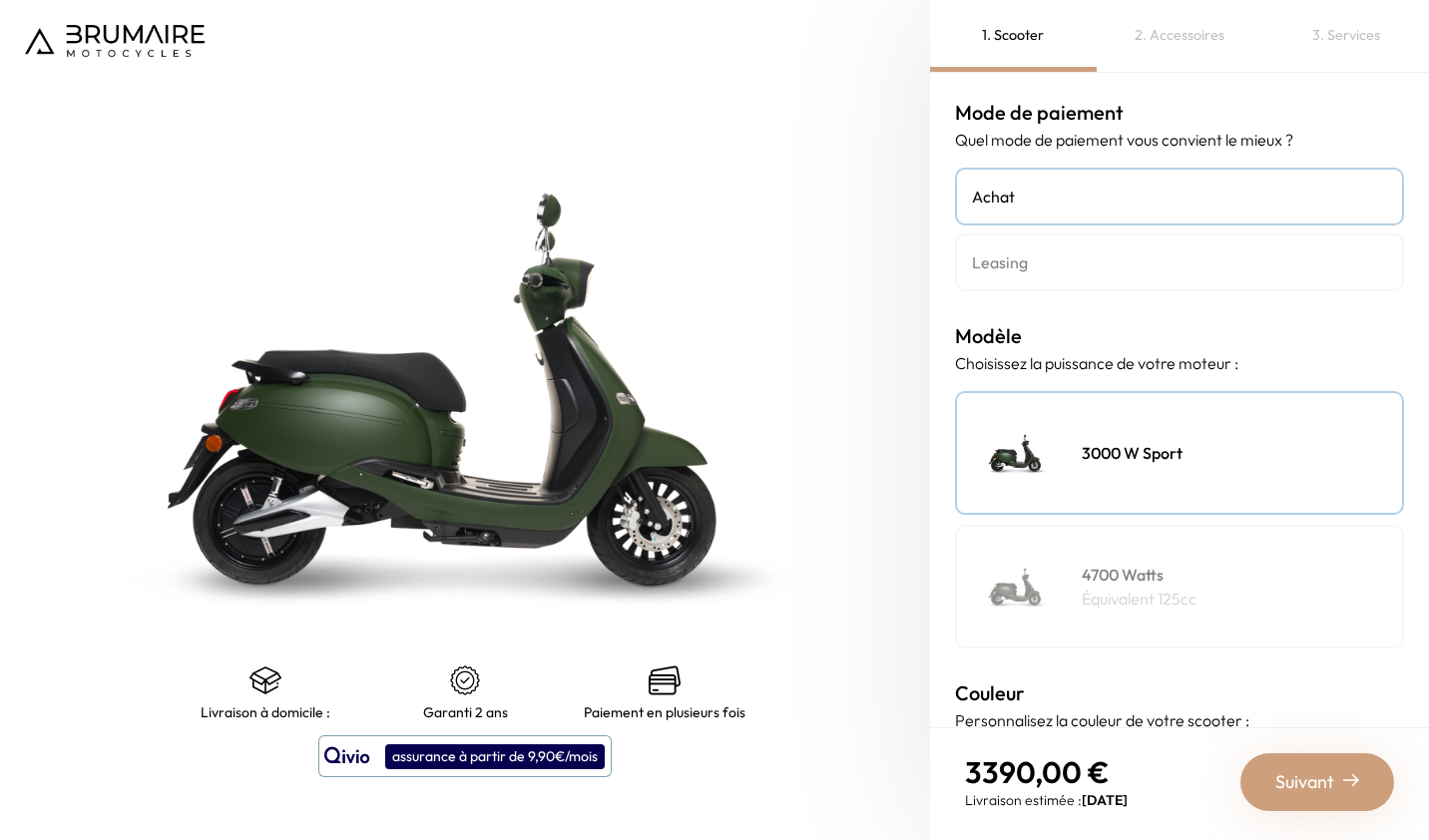 click at bounding box center [465, 389] 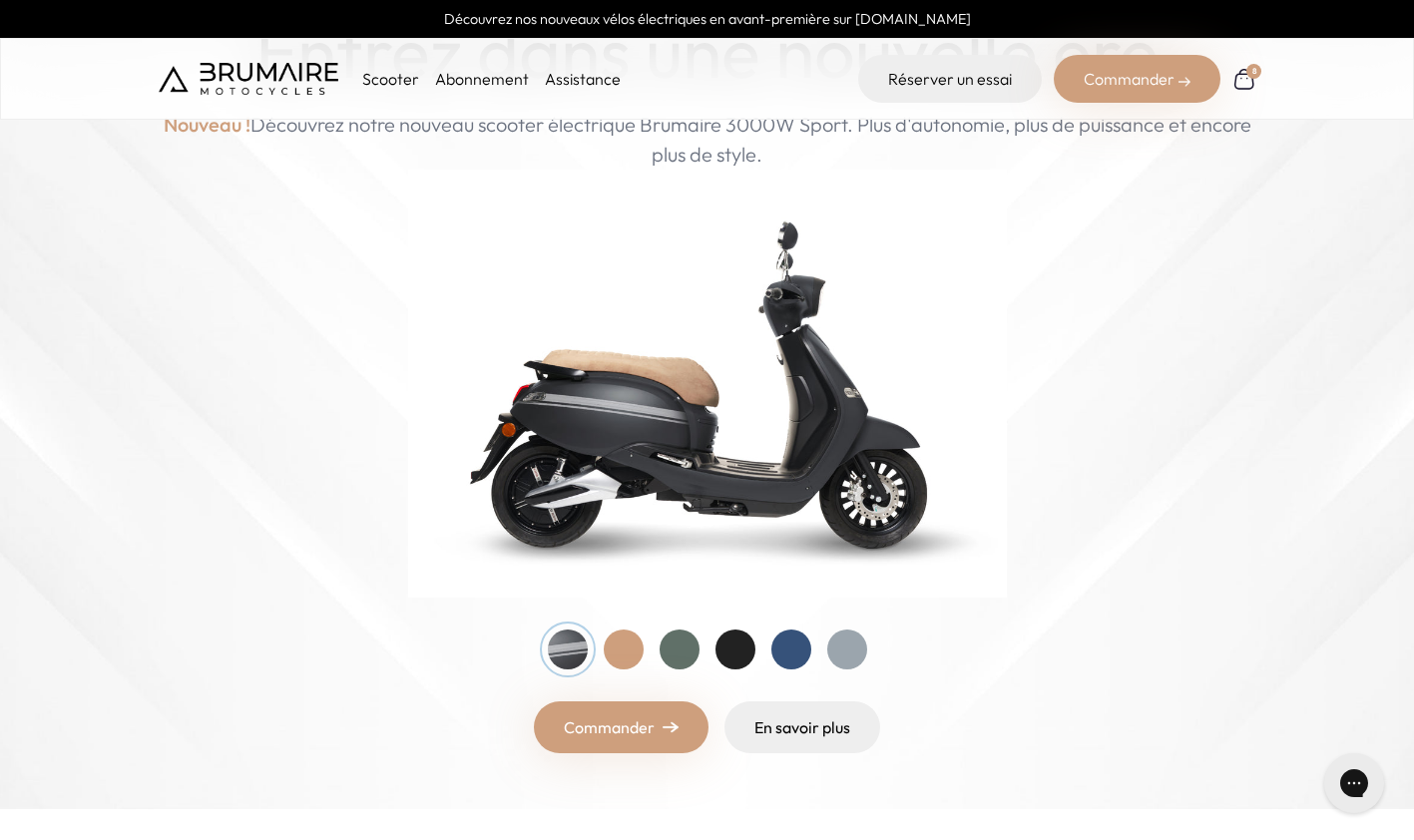 scroll, scrollTop: 210, scrollLeft: 0, axis: vertical 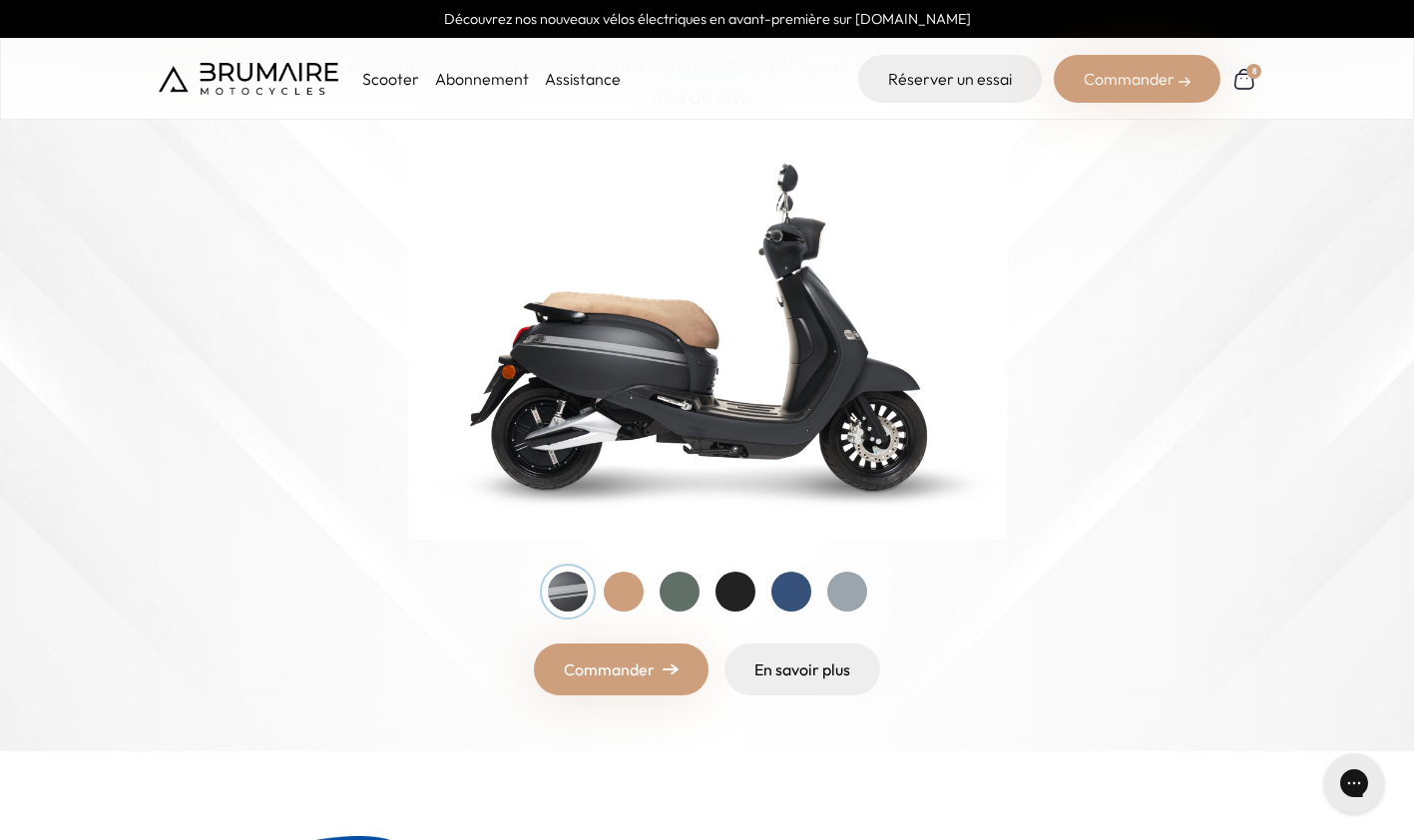click on "Réserver un essai" at bounding box center (950, 79) 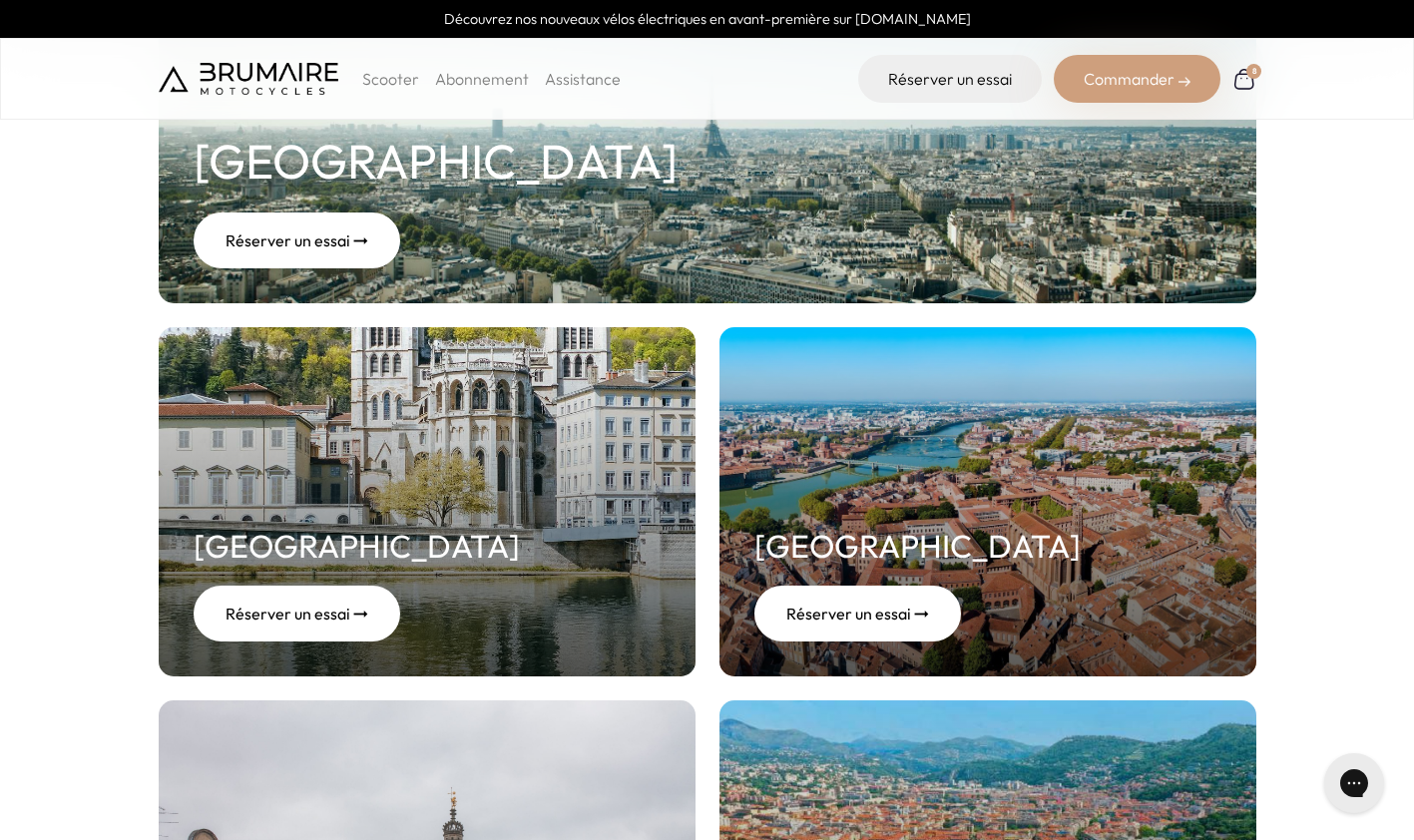 scroll, scrollTop: 428, scrollLeft: 0, axis: vertical 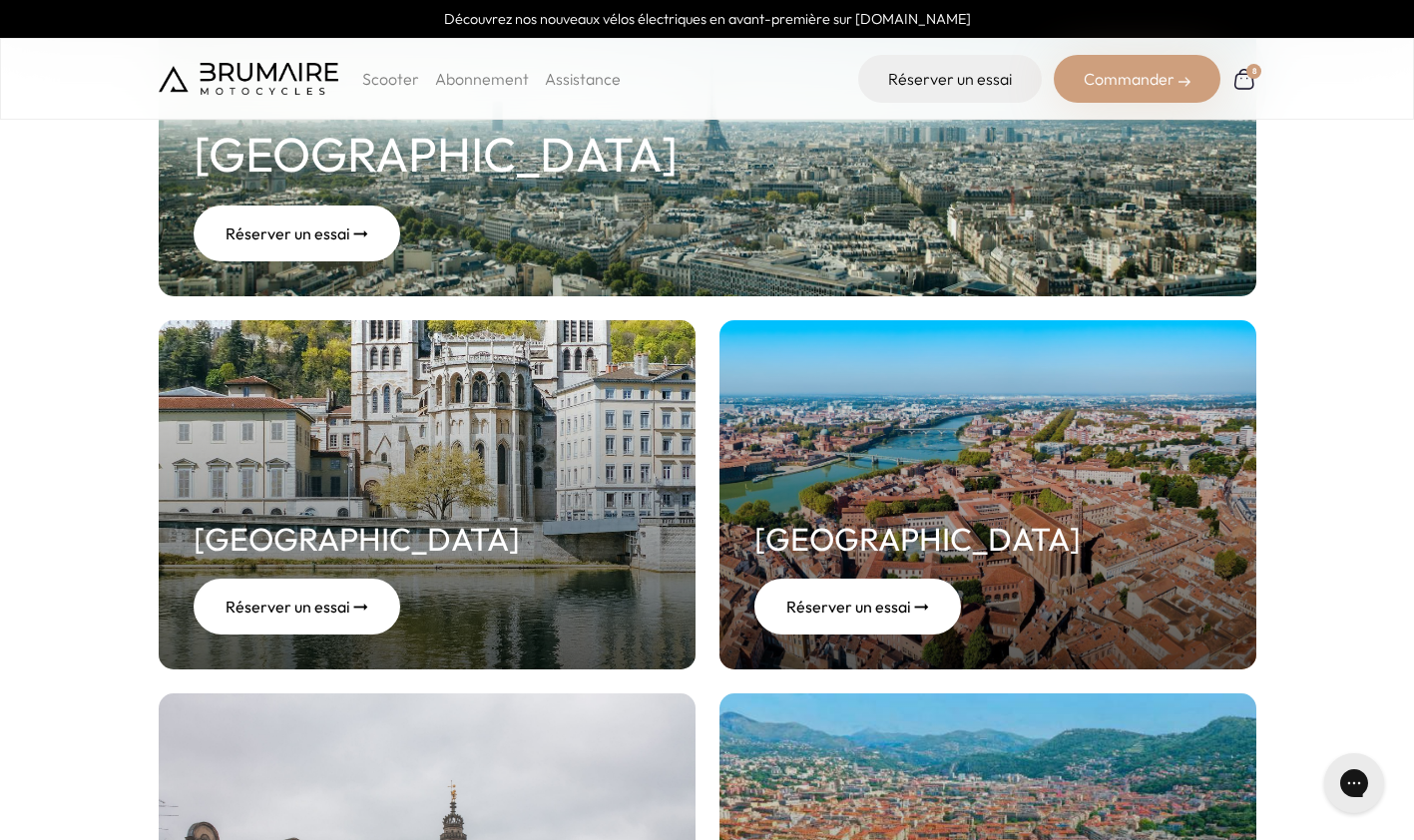 click on "Réserver un essai ➞" at bounding box center (296, 233) 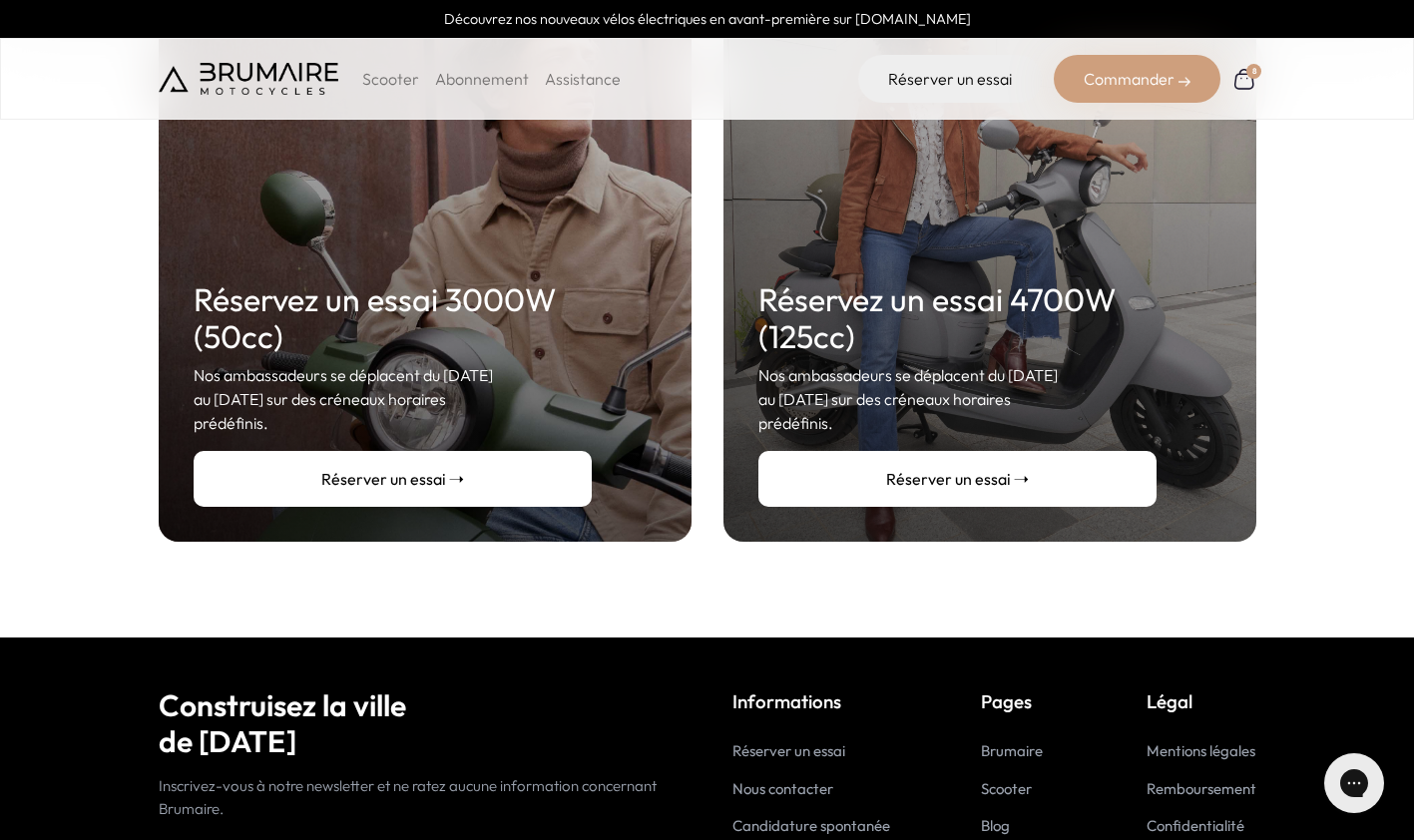 scroll, scrollTop: 440, scrollLeft: 0, axis: vertical 